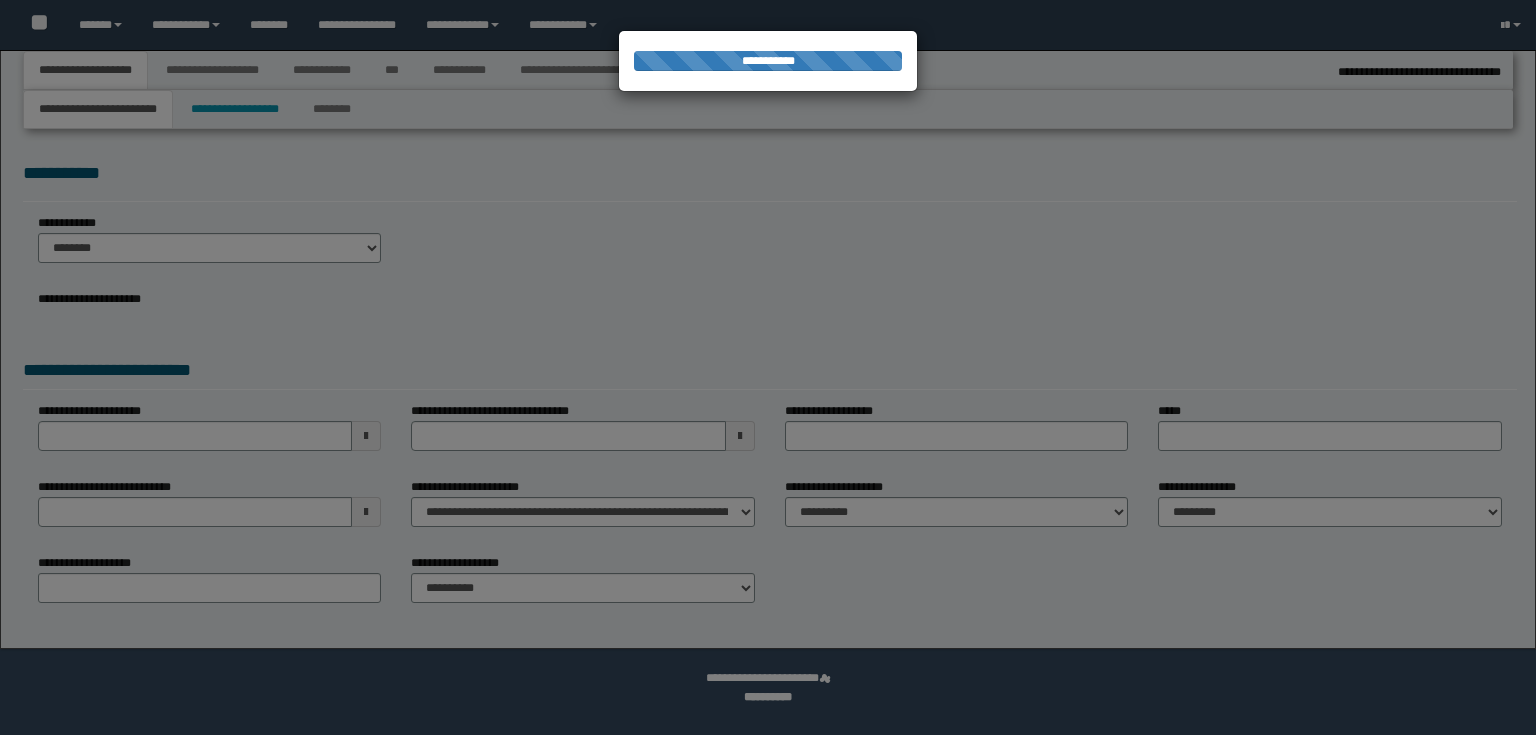 select on "*" 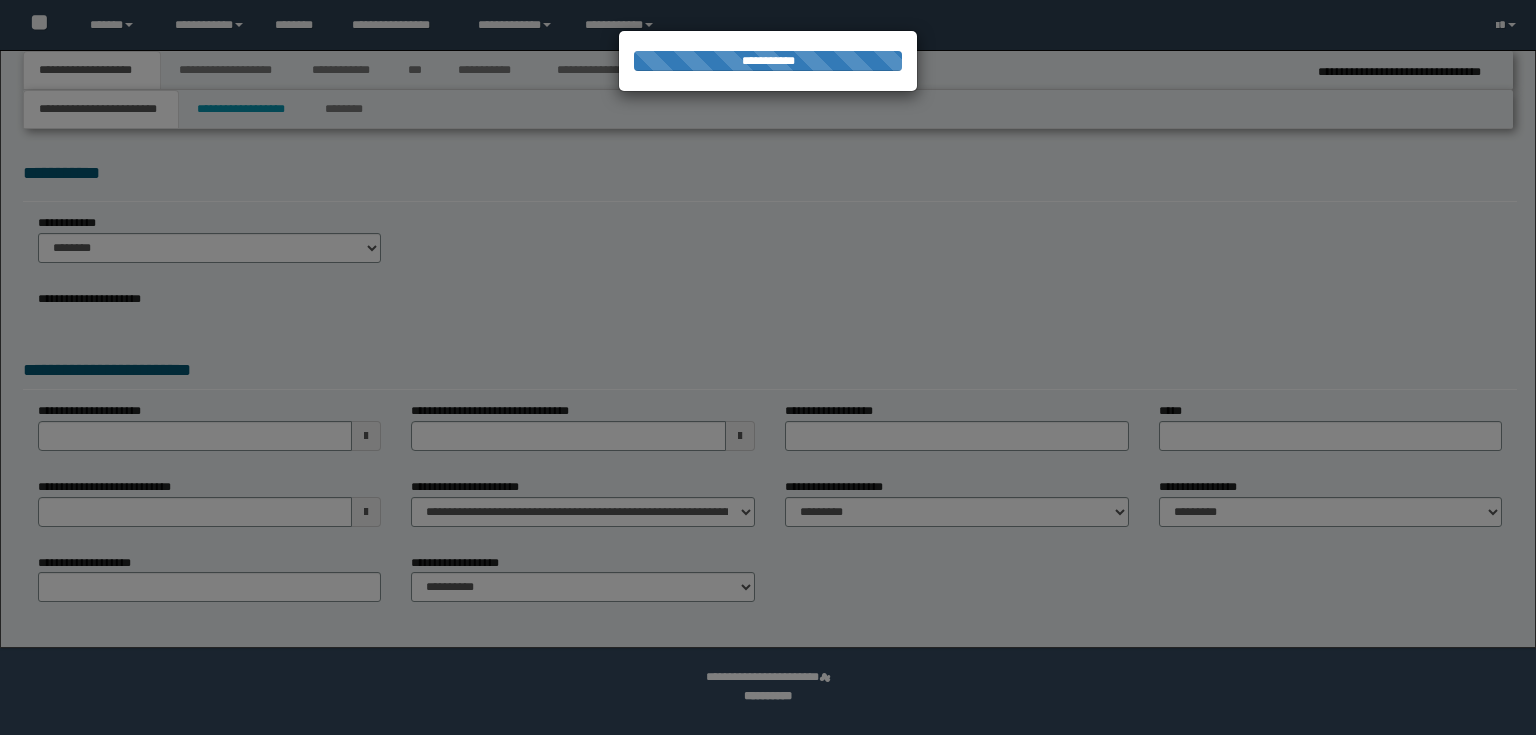 scroll, scrollTop: 0, scrollLeft: 0, axis: both 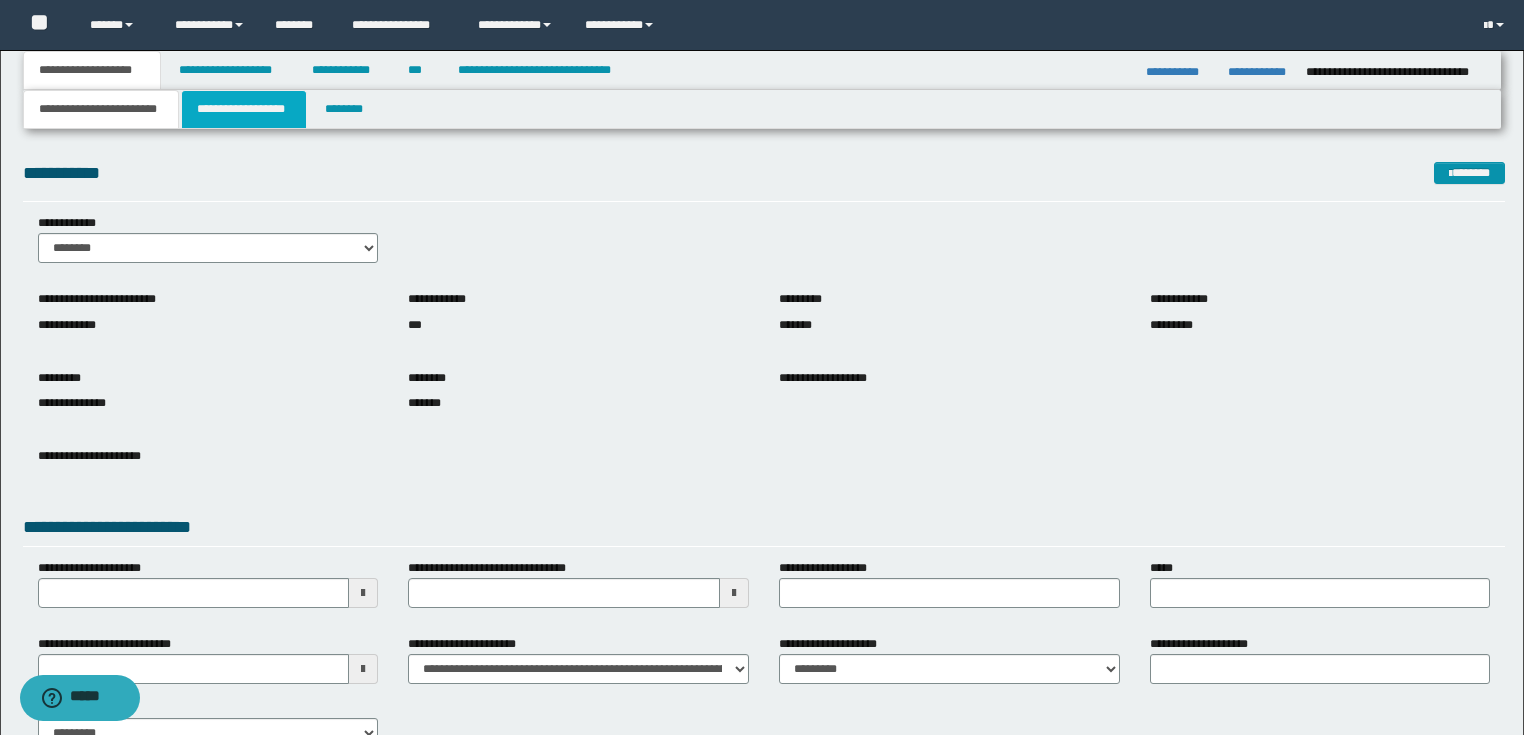 click on "**********" at bounding box center (244, 109) 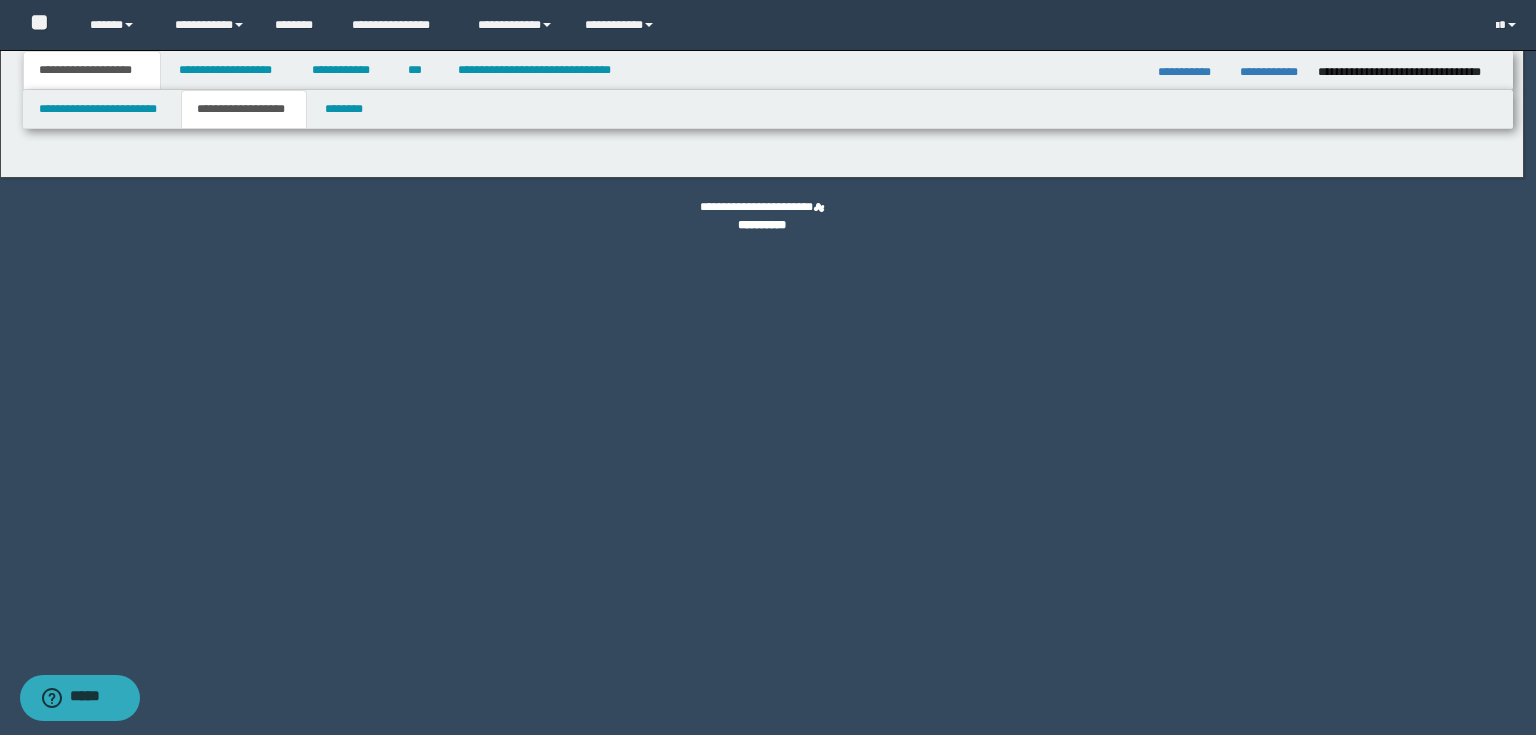 type on "**********" 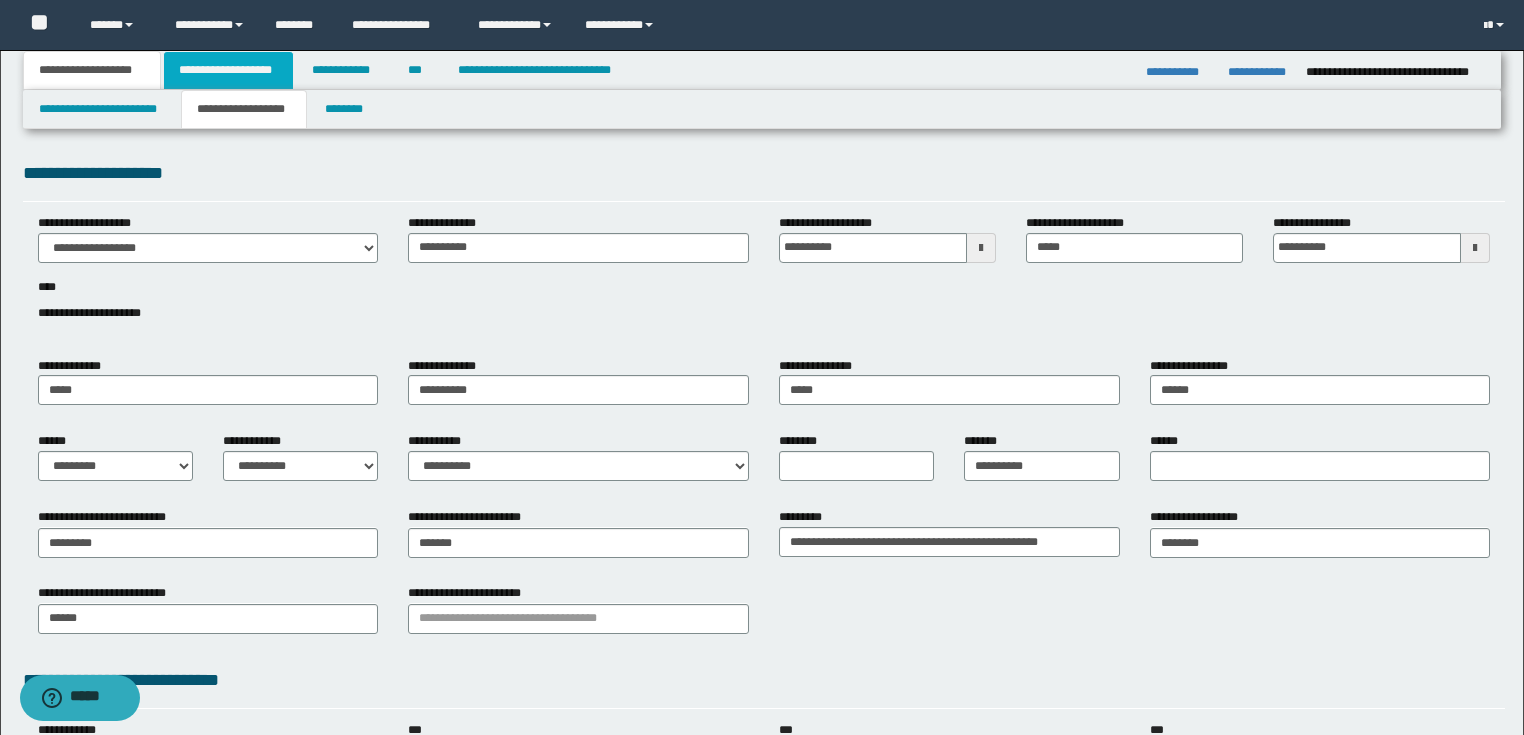 click on "**********" at bounding box center [228, 70] 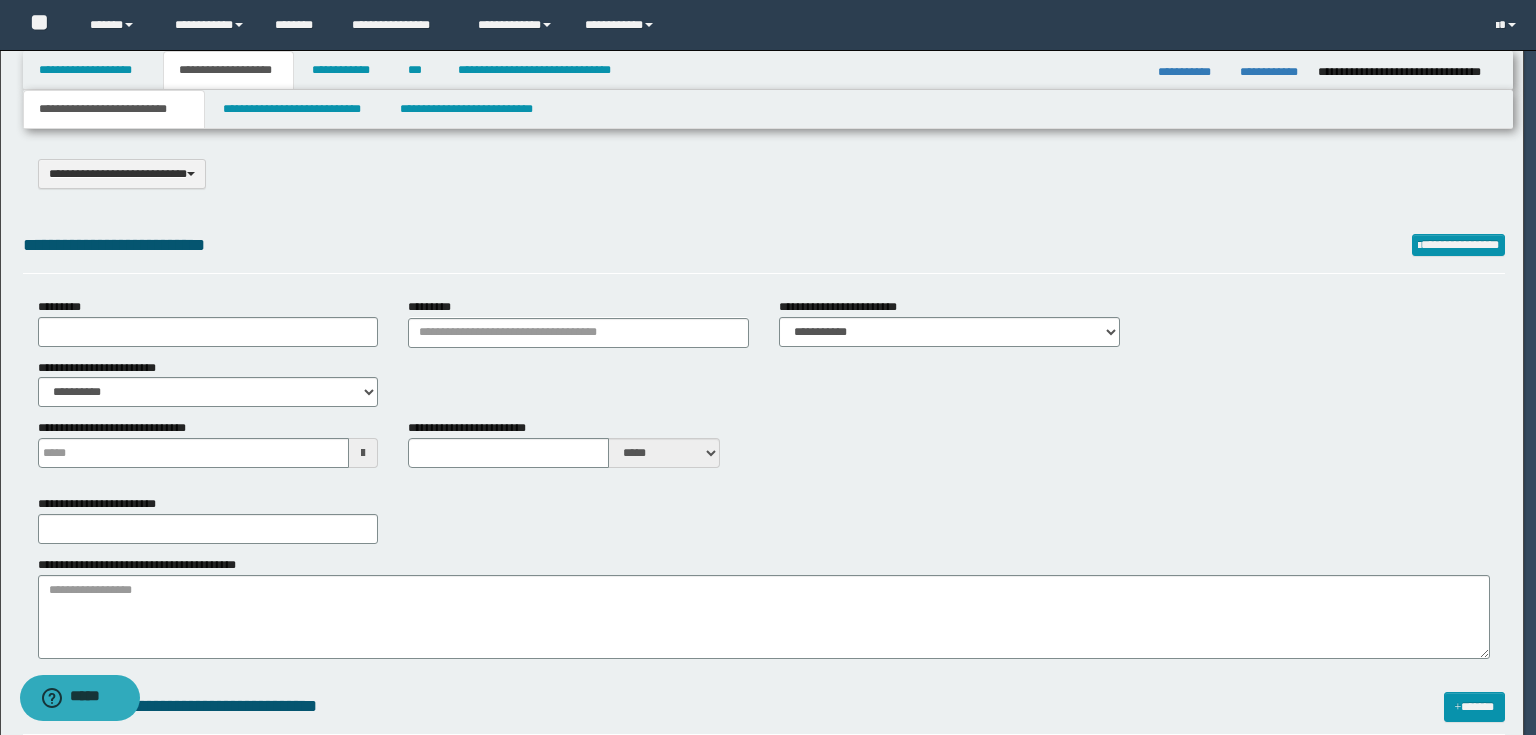 select on "*" 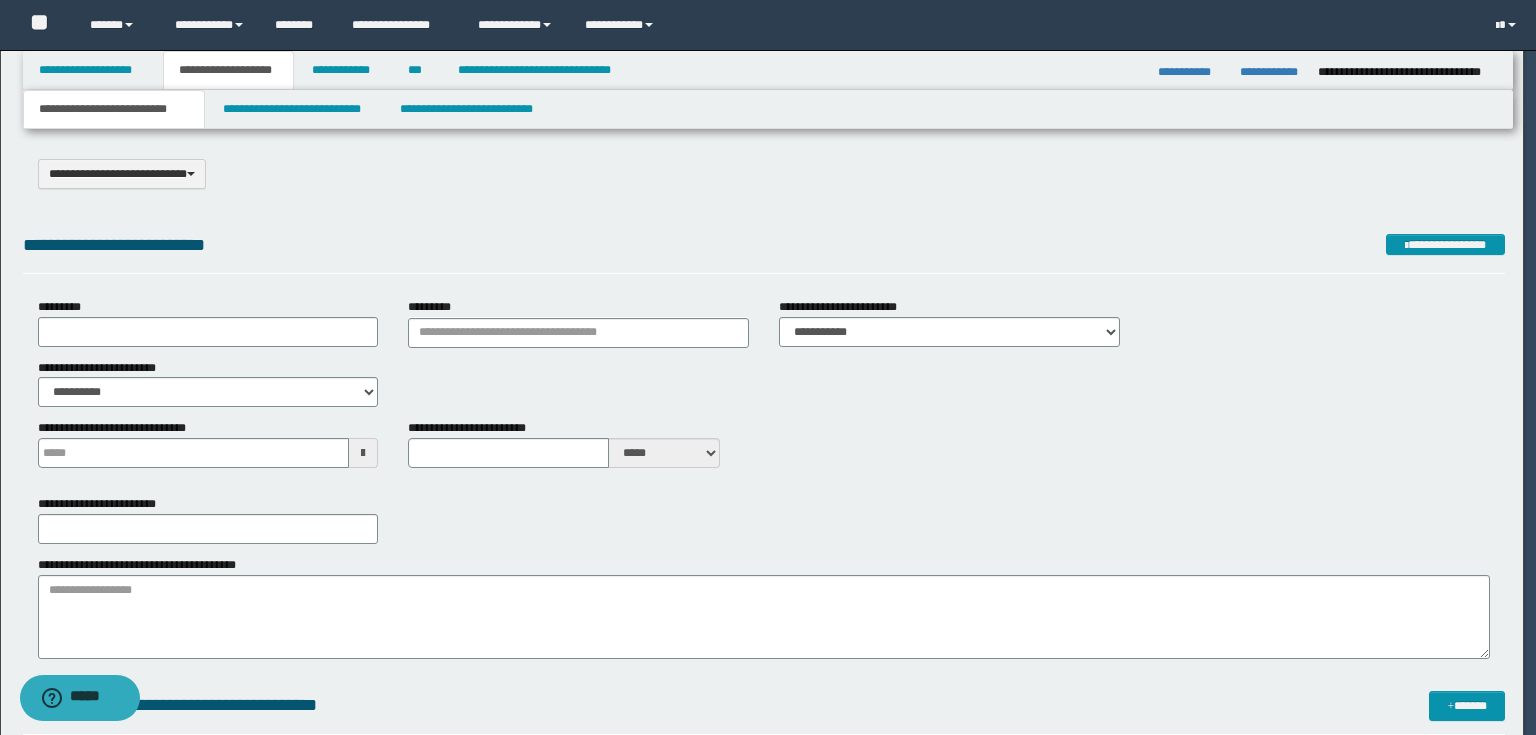 scroll, scrollTop: 0, scrollLeft: 0, axis: both 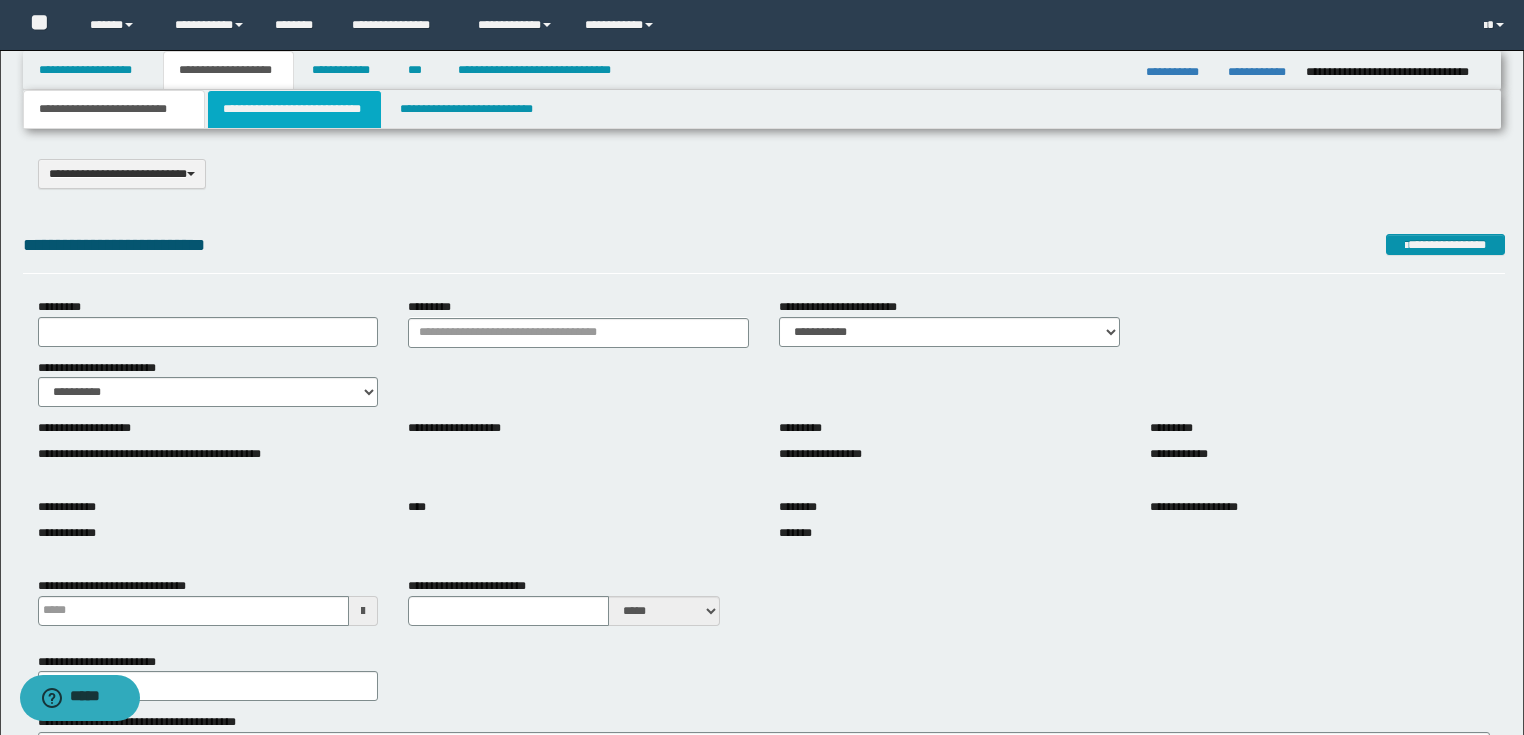 click on "**********" at bounding box center [294, 109] 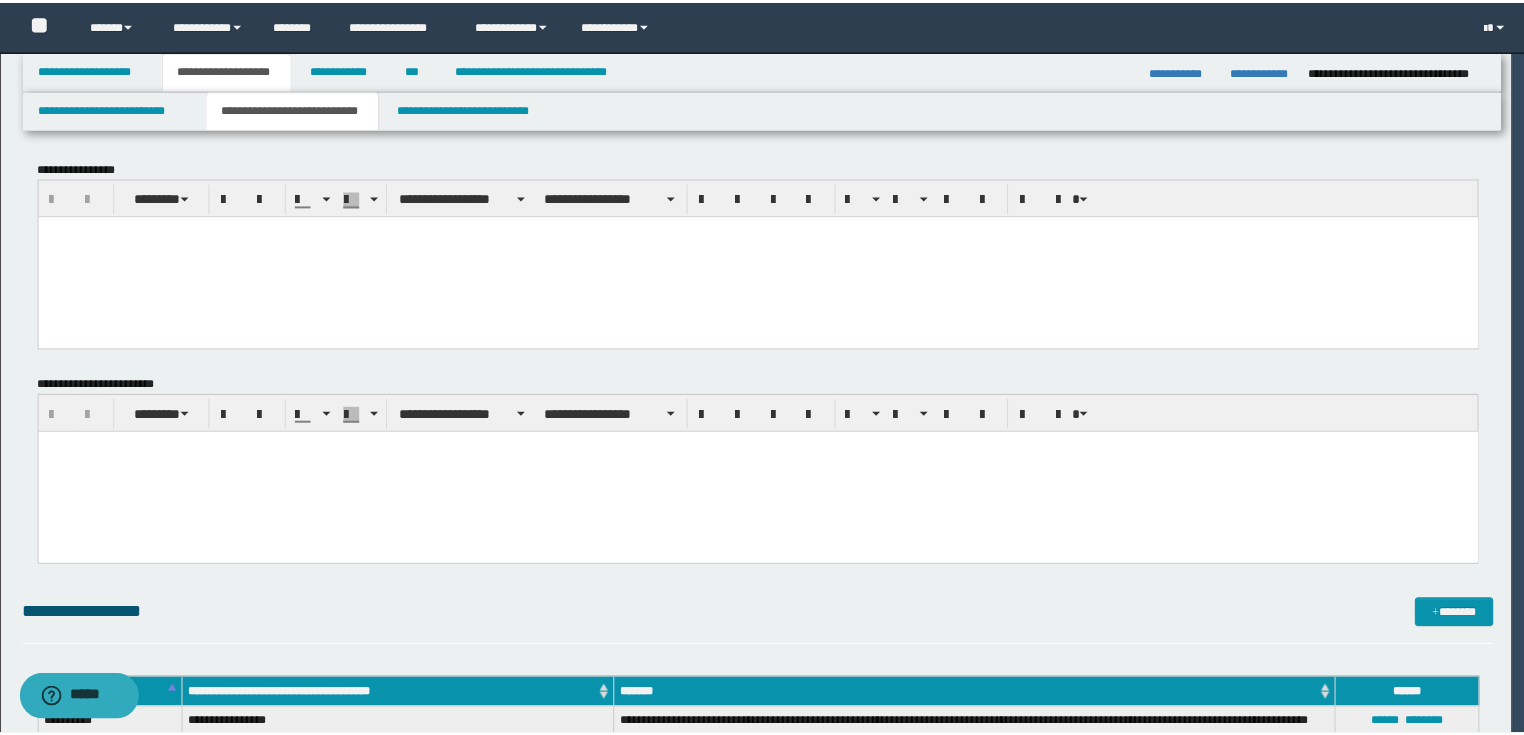 scroll, scrollTop: 0, scrollLeft: 0, axis: both 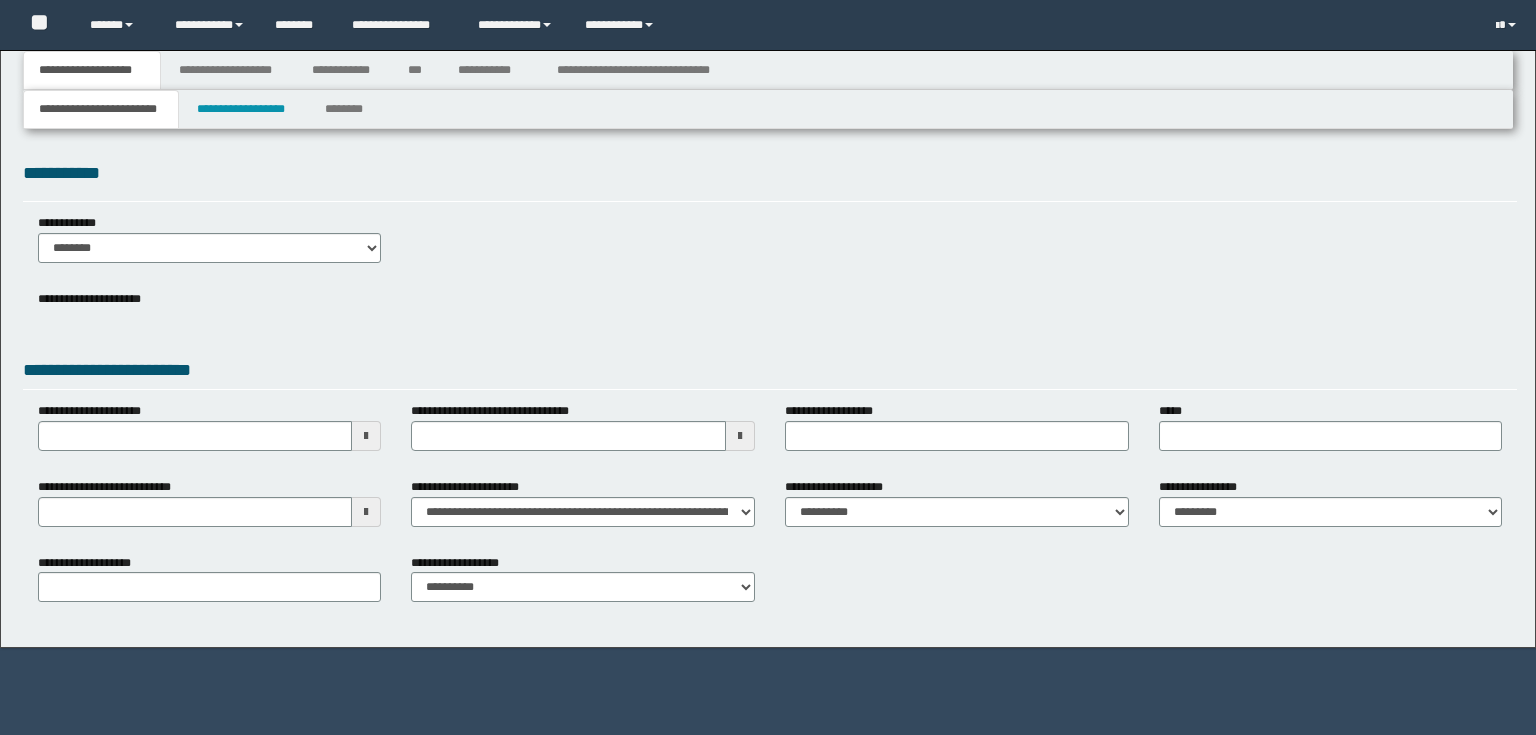type 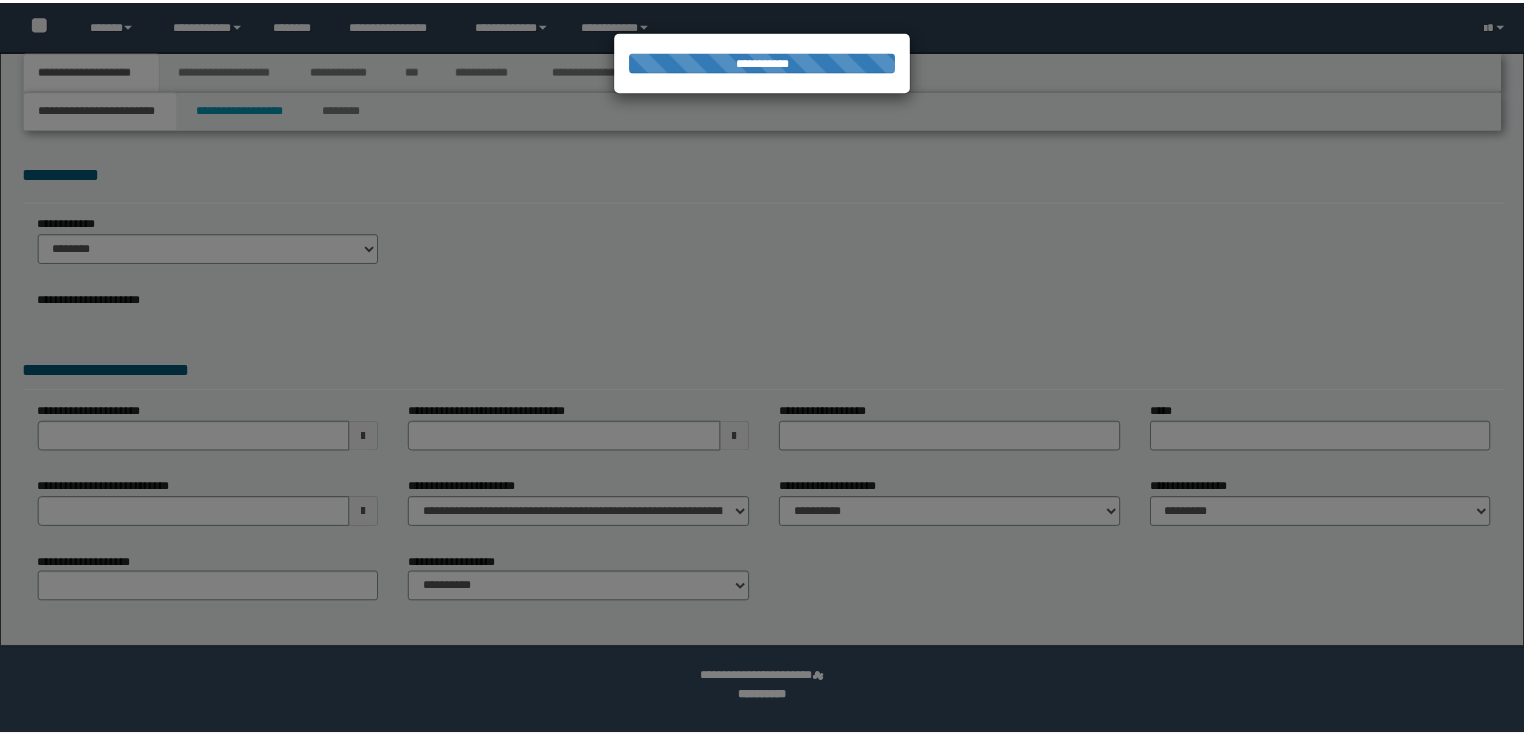 scroll, scrollTop: 0, scrollLeft: 0, axis: both 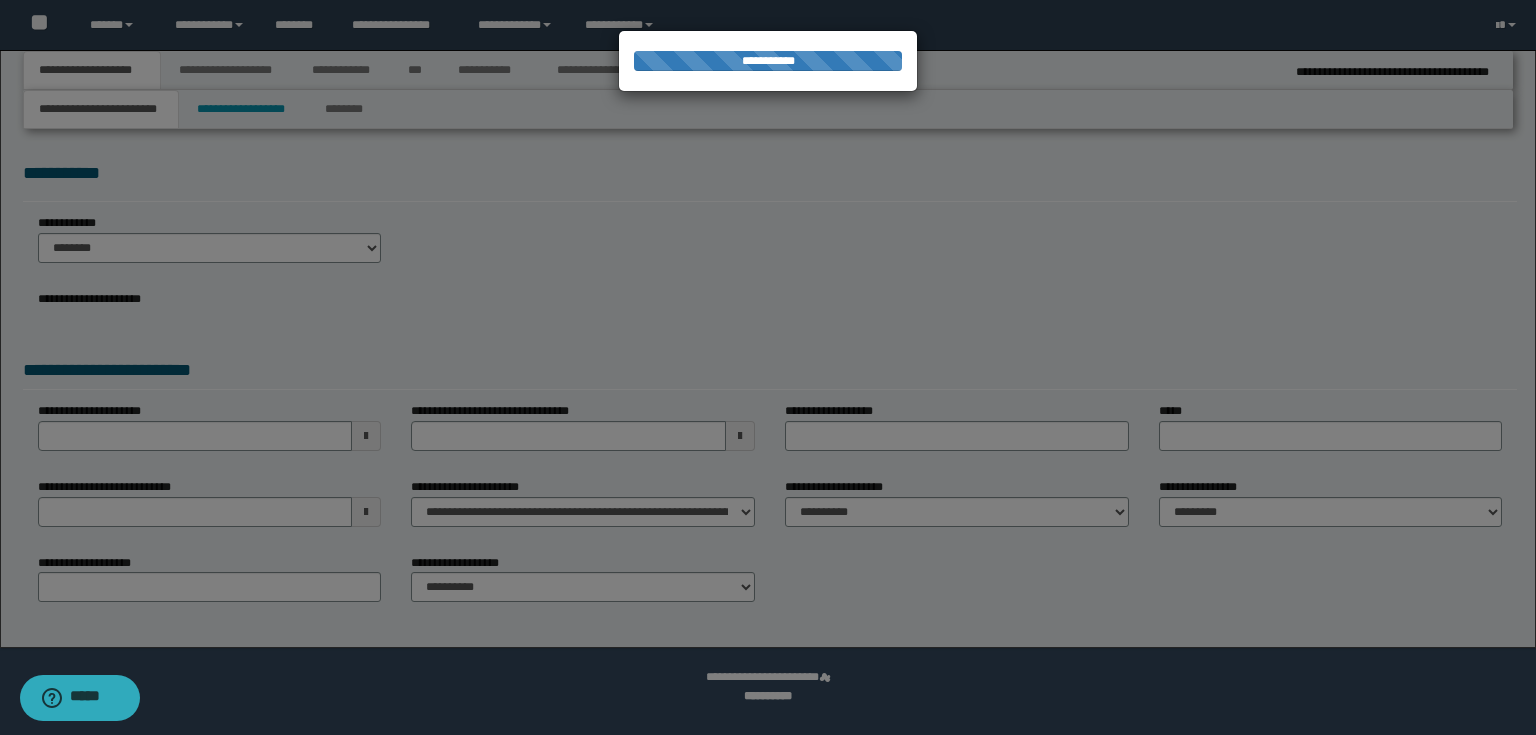 select on "*" 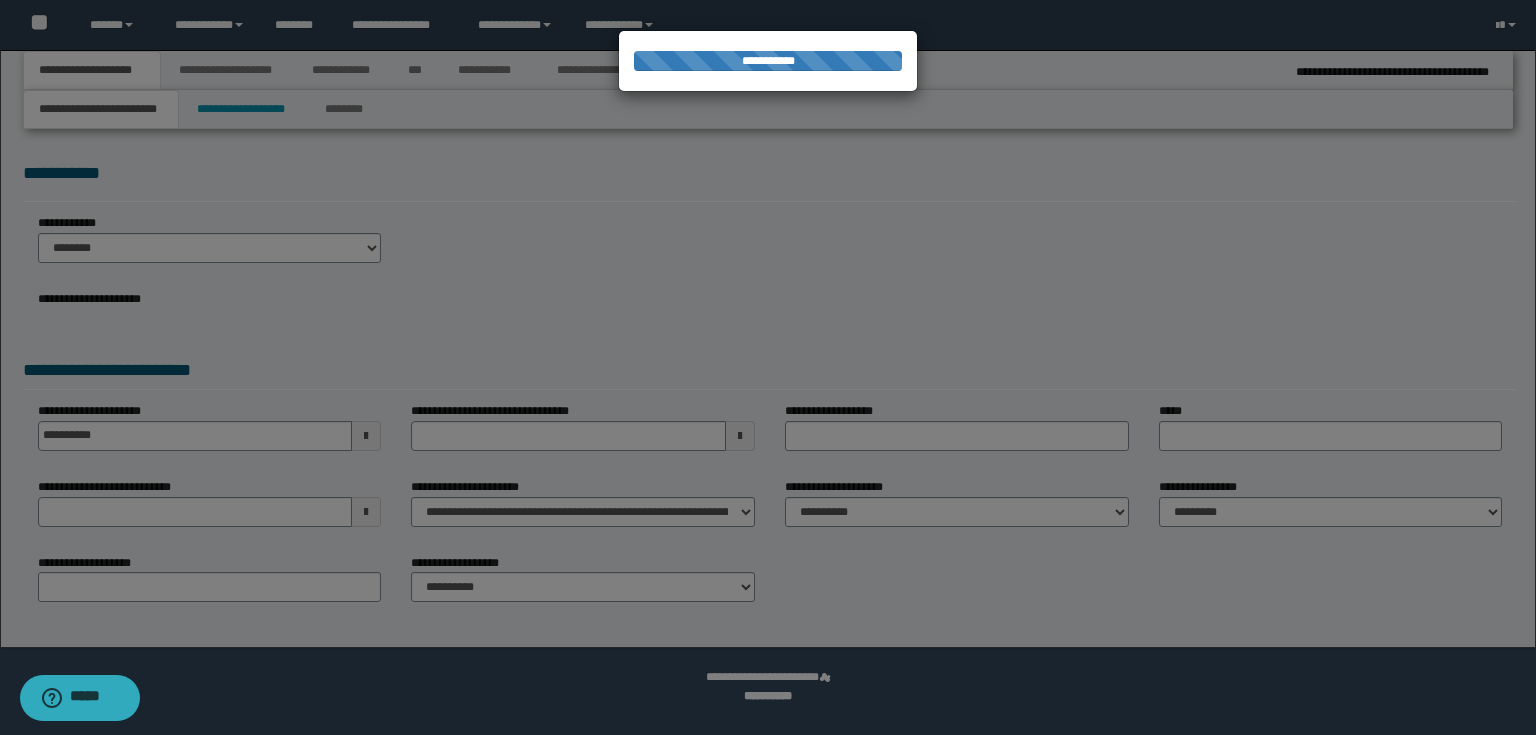 select on "*" 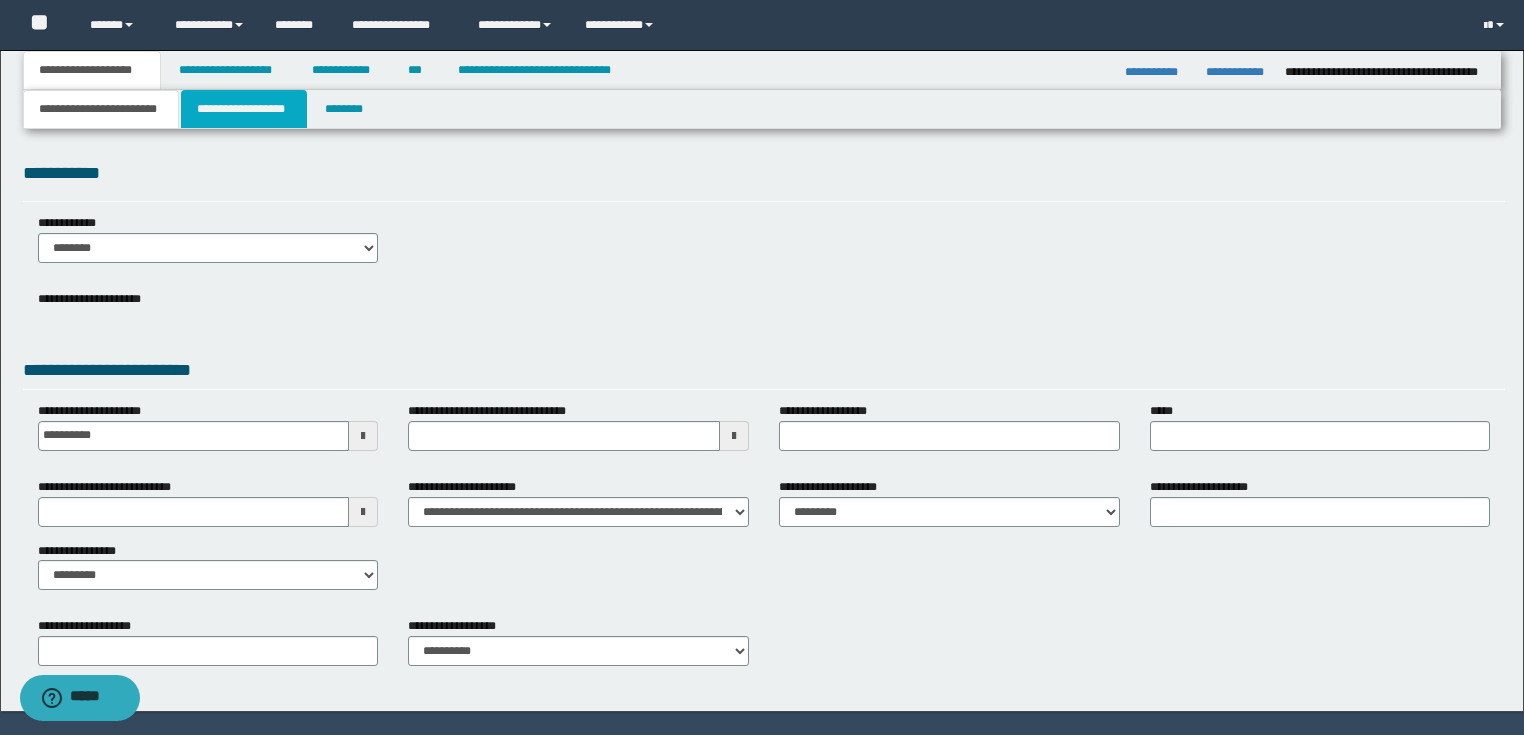 click on "**********" at bounding box center (244, 109) 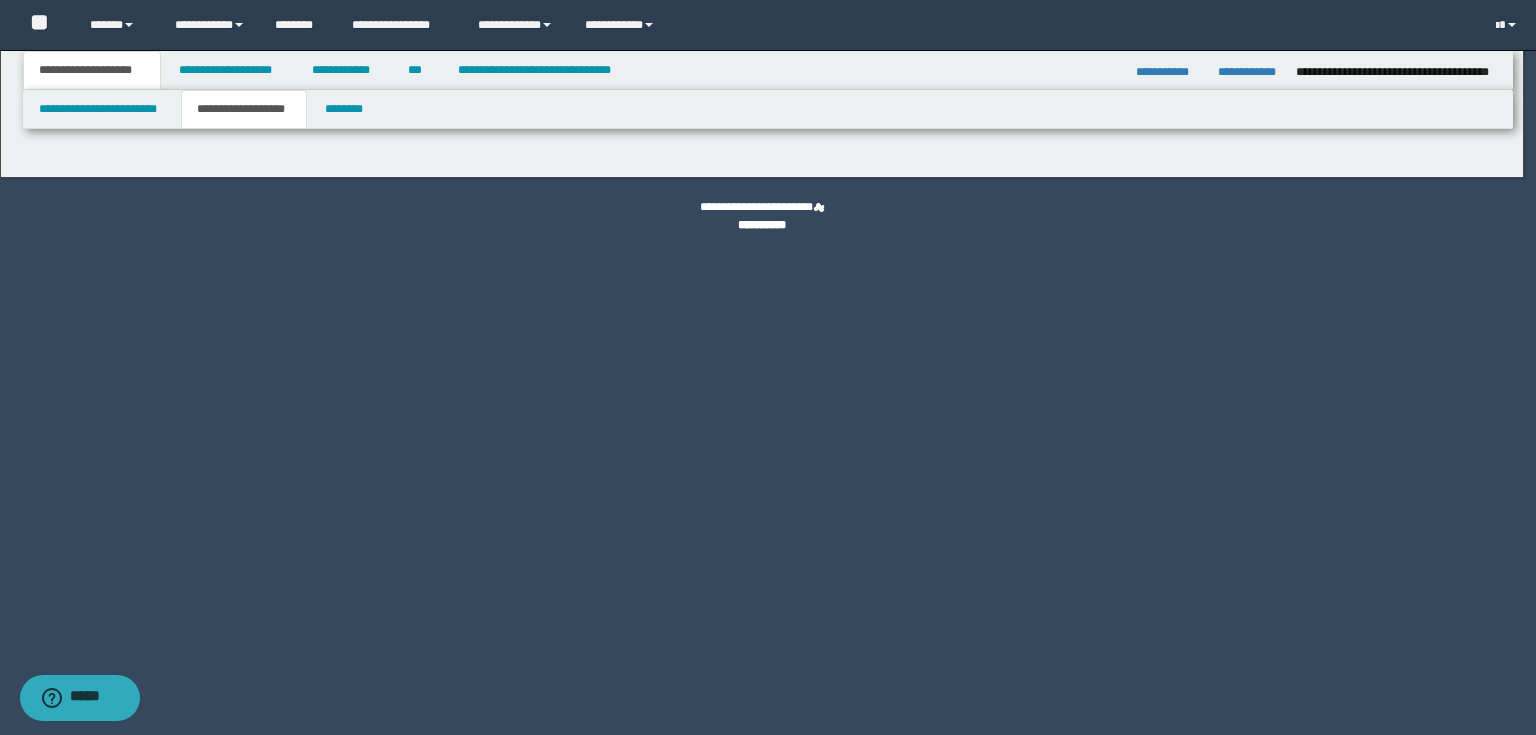 type on "********" 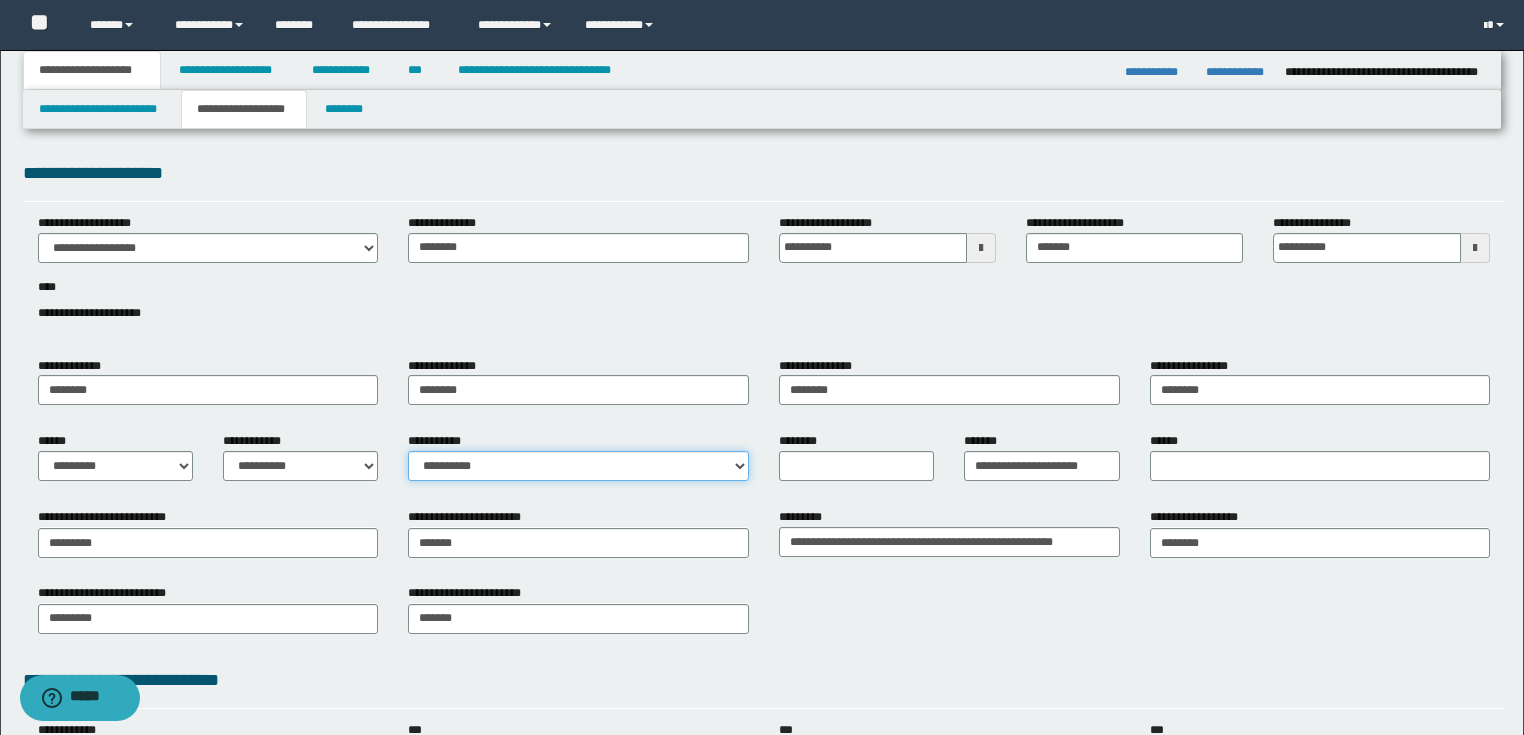 click on "**********" at bounding box center (578, 466) 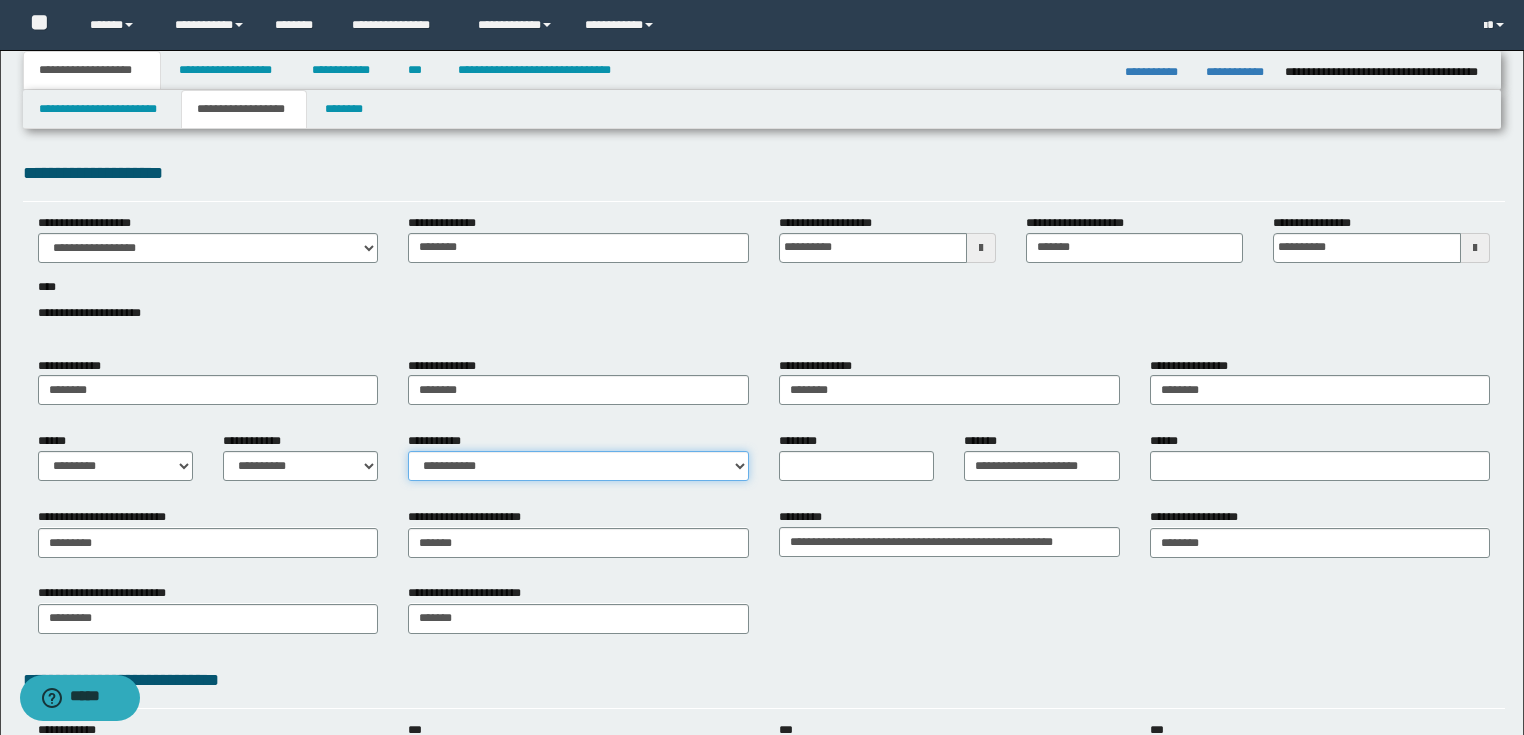 click on "**********" at bounding box center [578, 466] 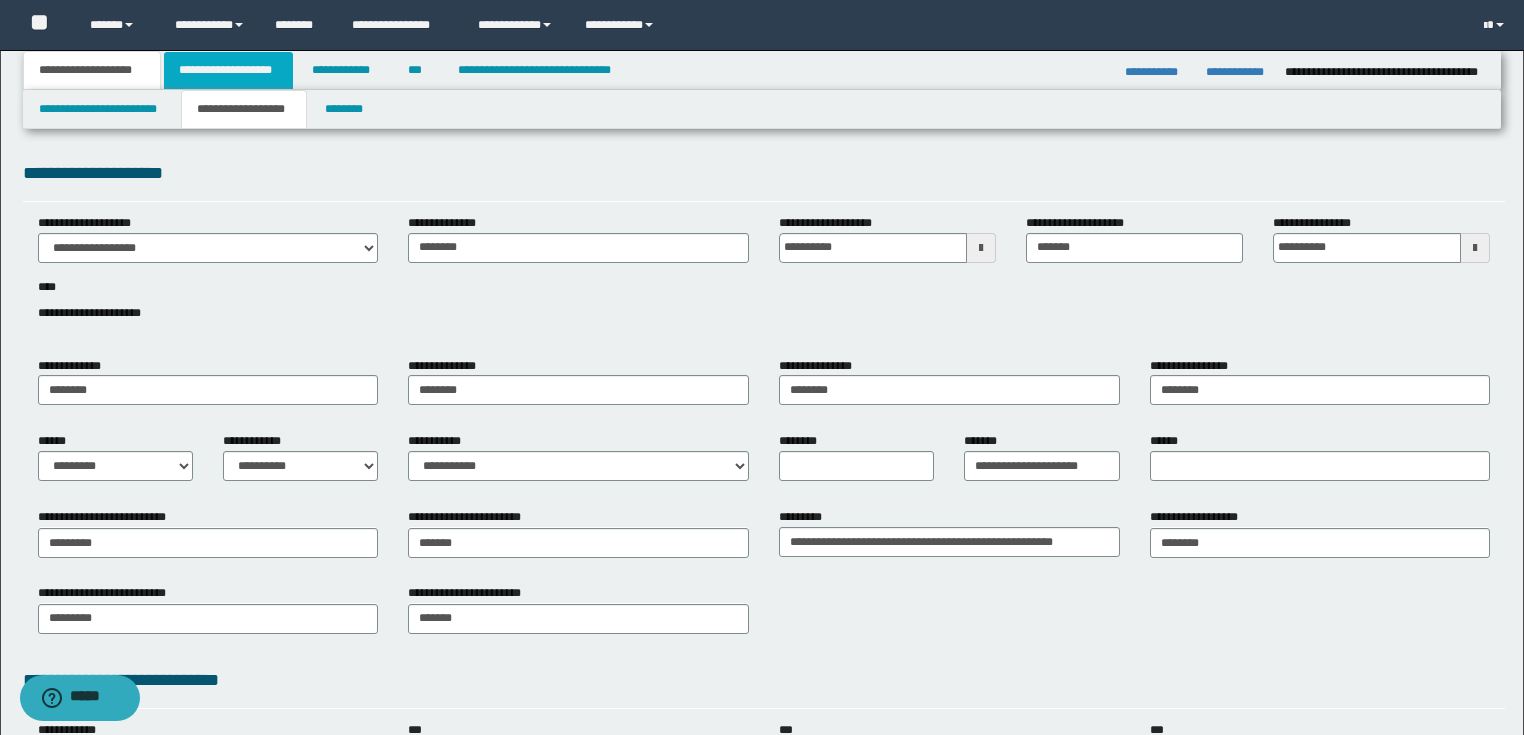 click on "**********" at bounding box center [228, 70] 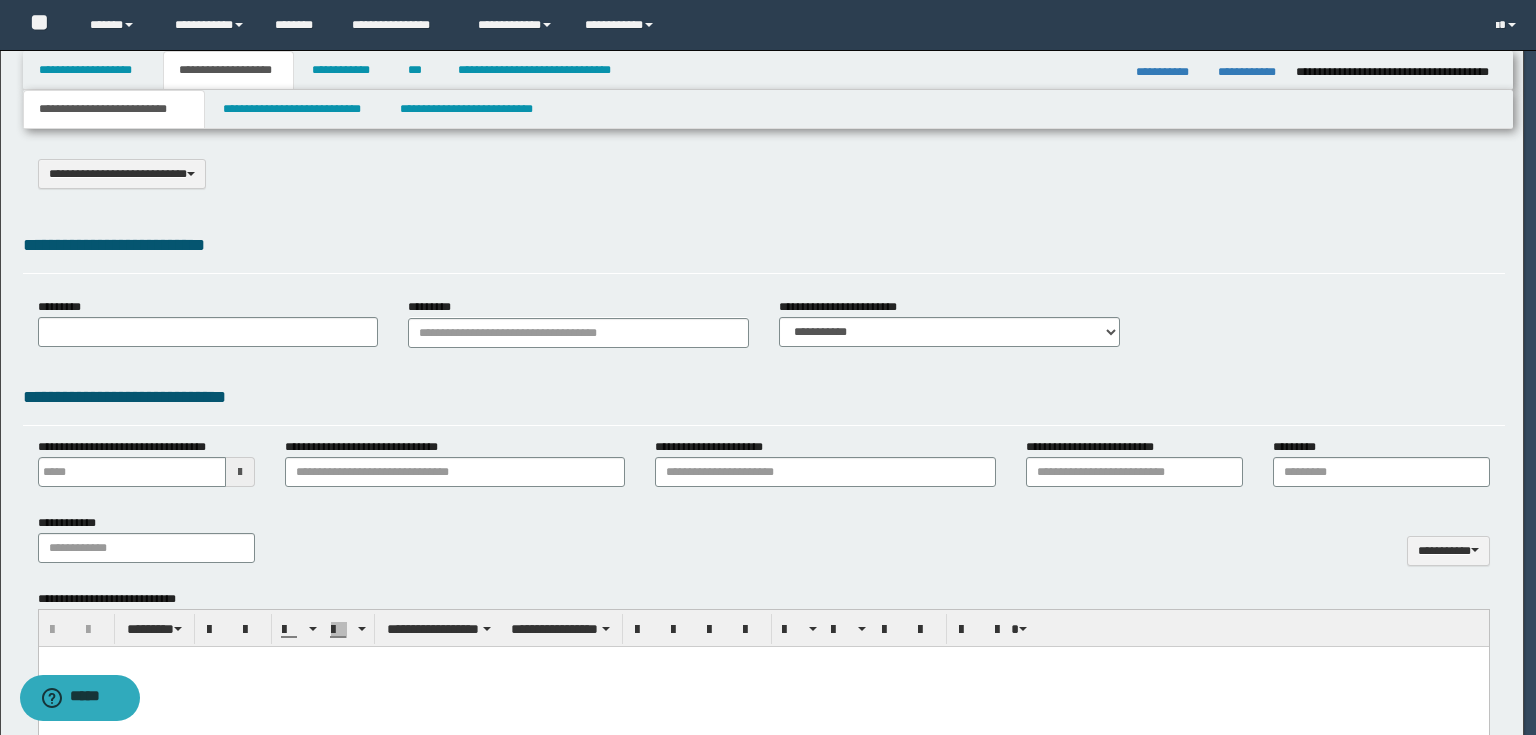 select on "*" 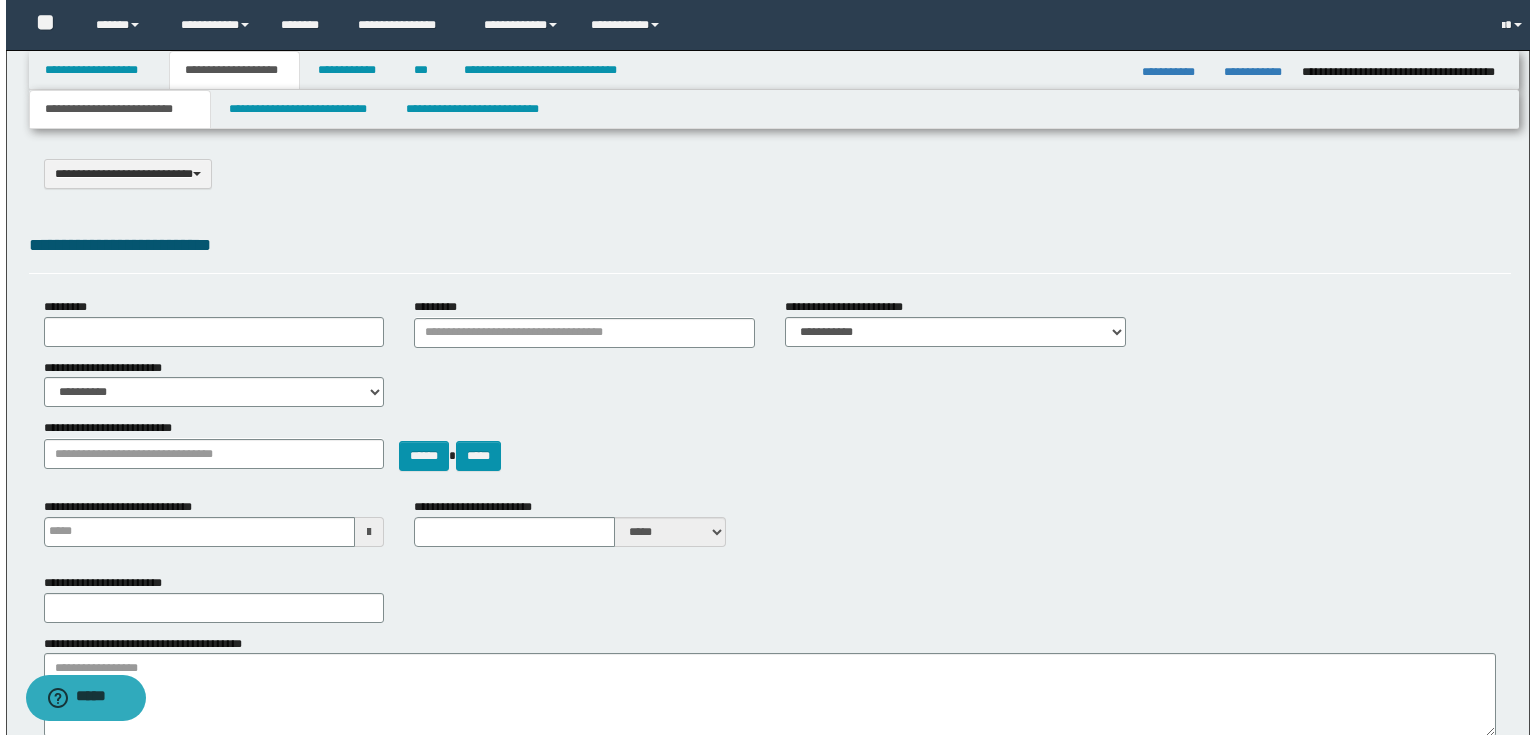 scroll, scrollTop: 0, scrollLeft: 0, axis: both 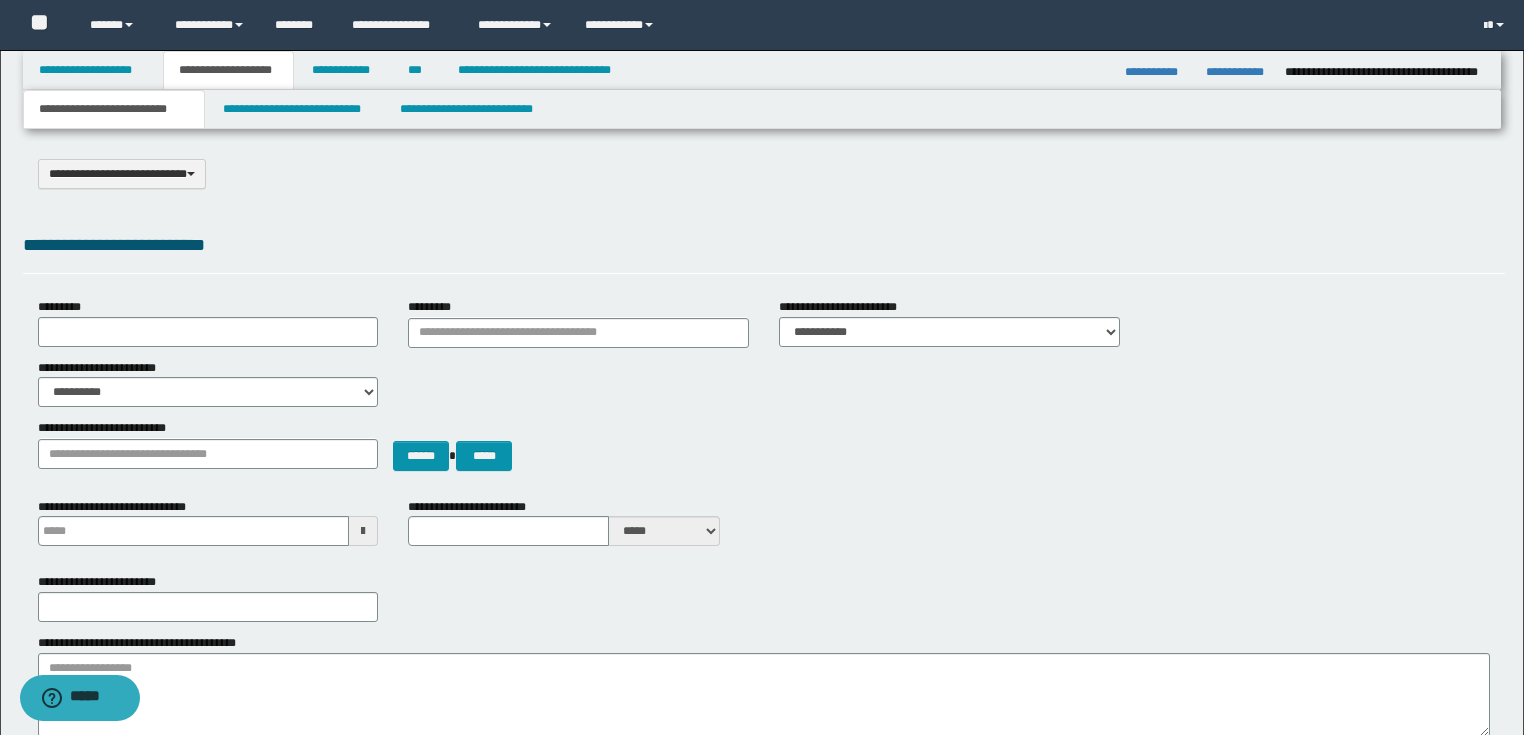 click on "*********" at bounding box center [208, 322] 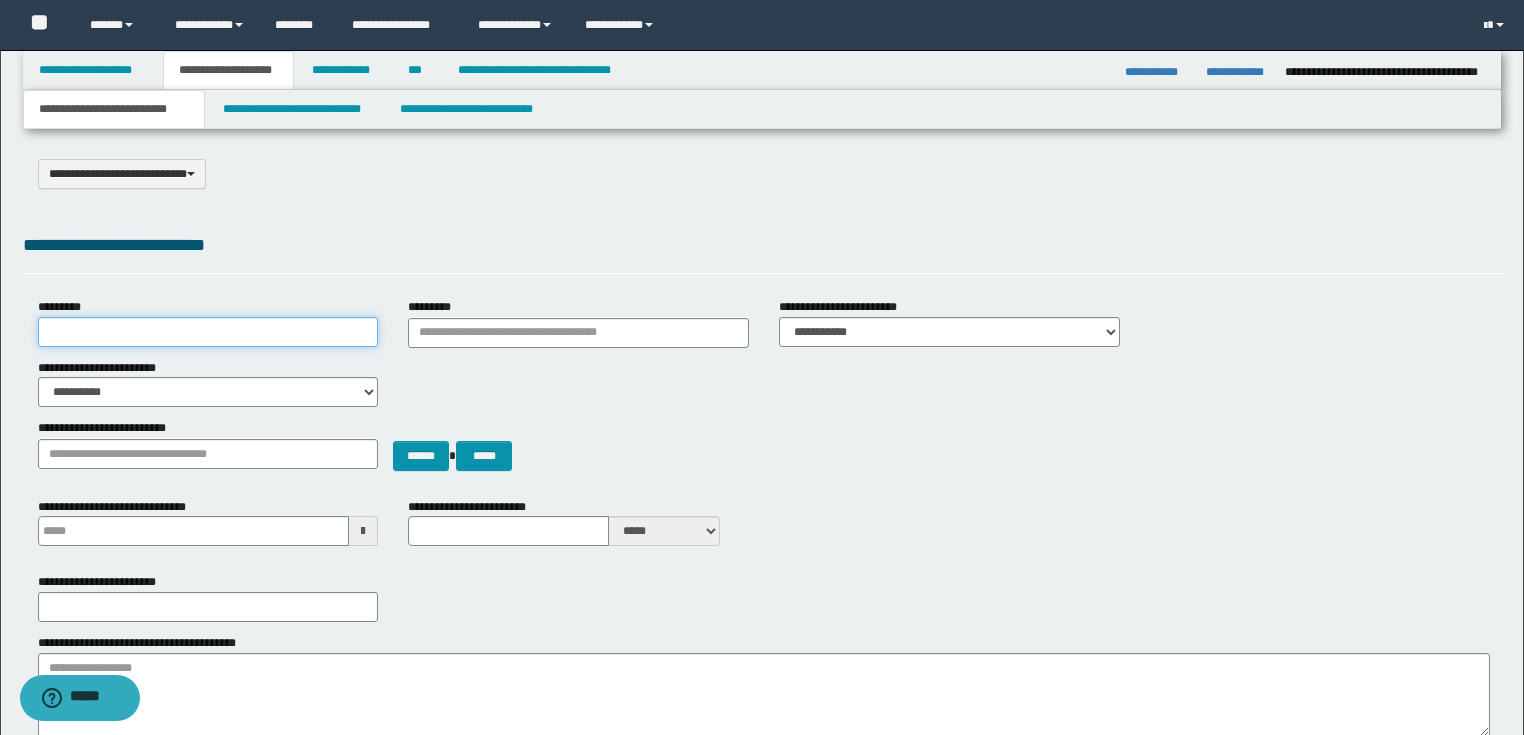 click on "*********" at bounding box center (208, 332) 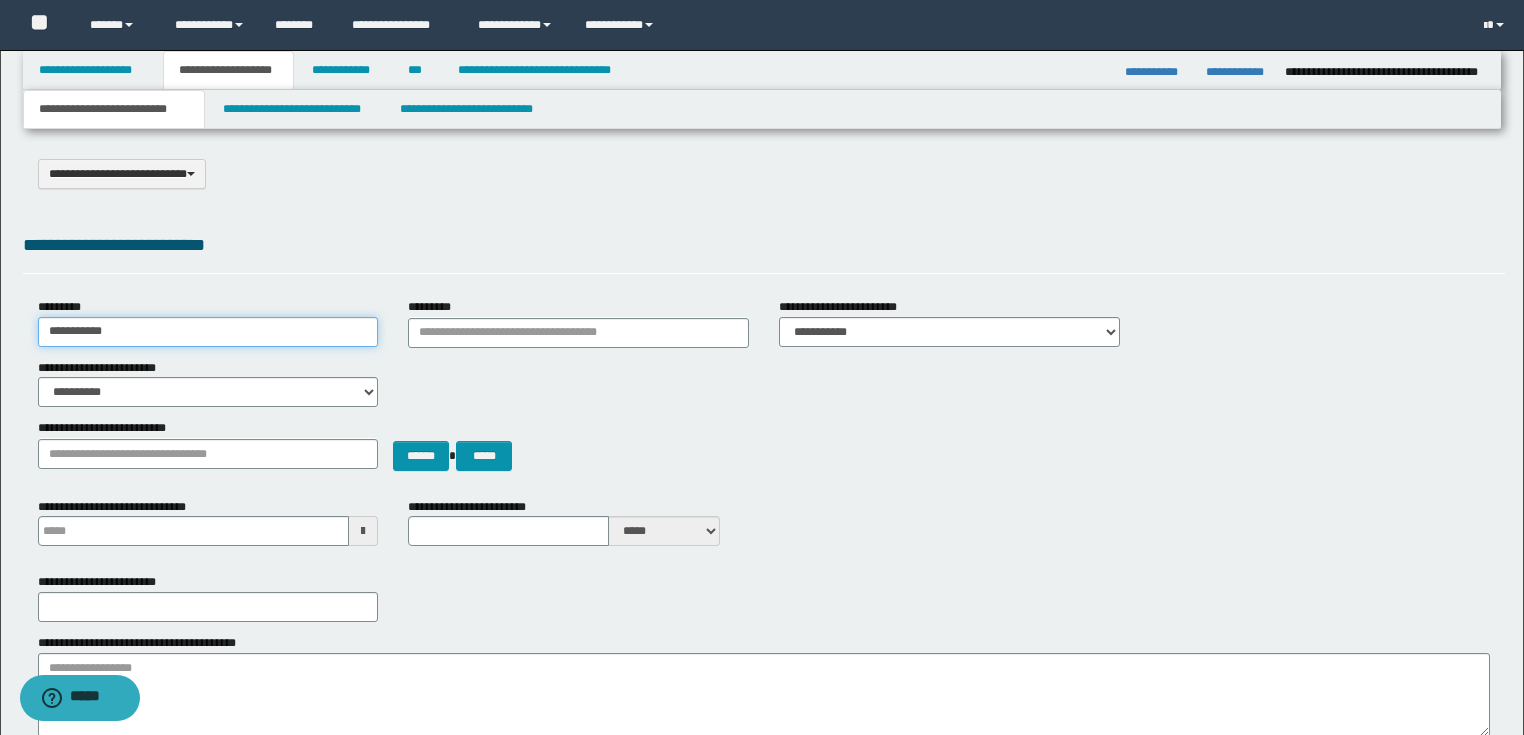 type on "**********" 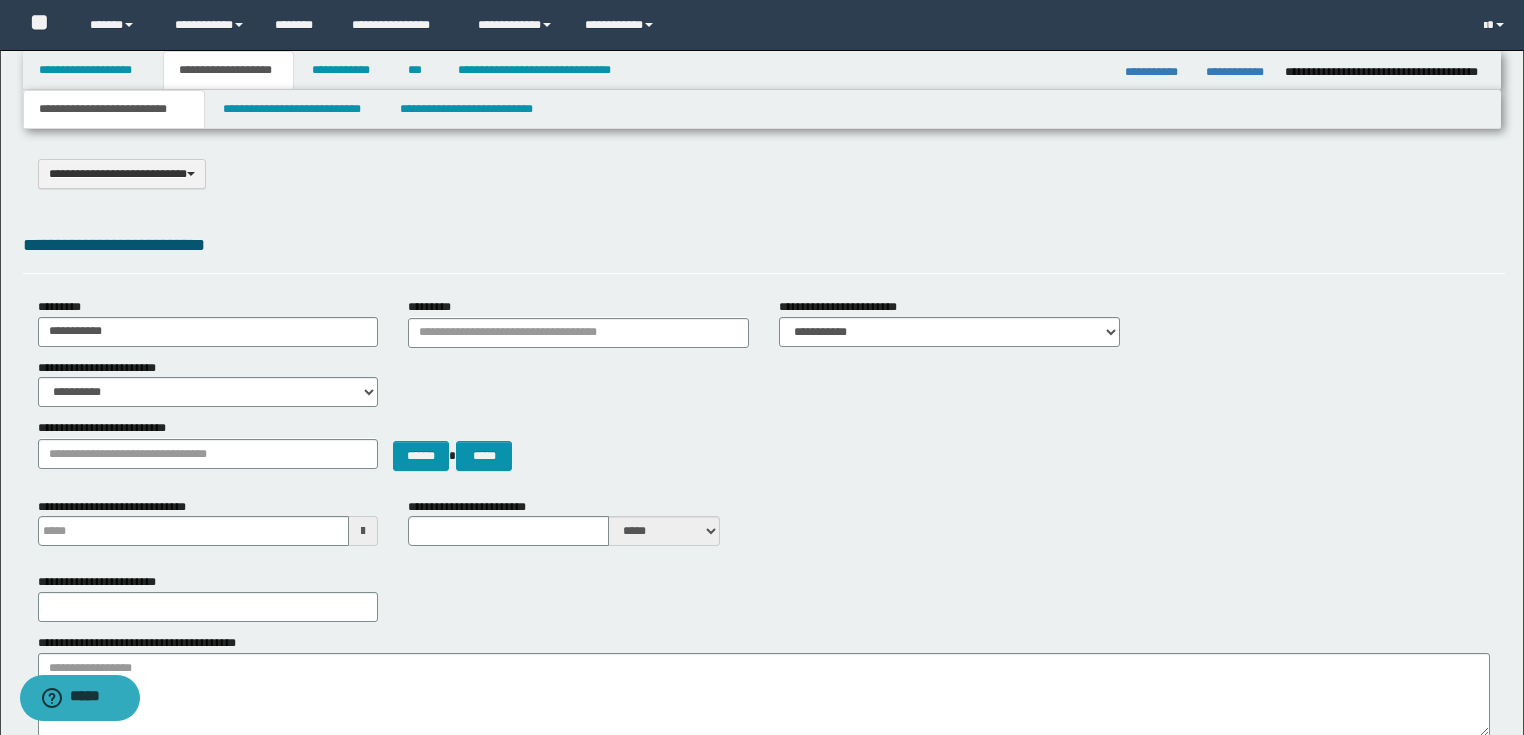 click on "******
*****" at bounding box center [764, 444] 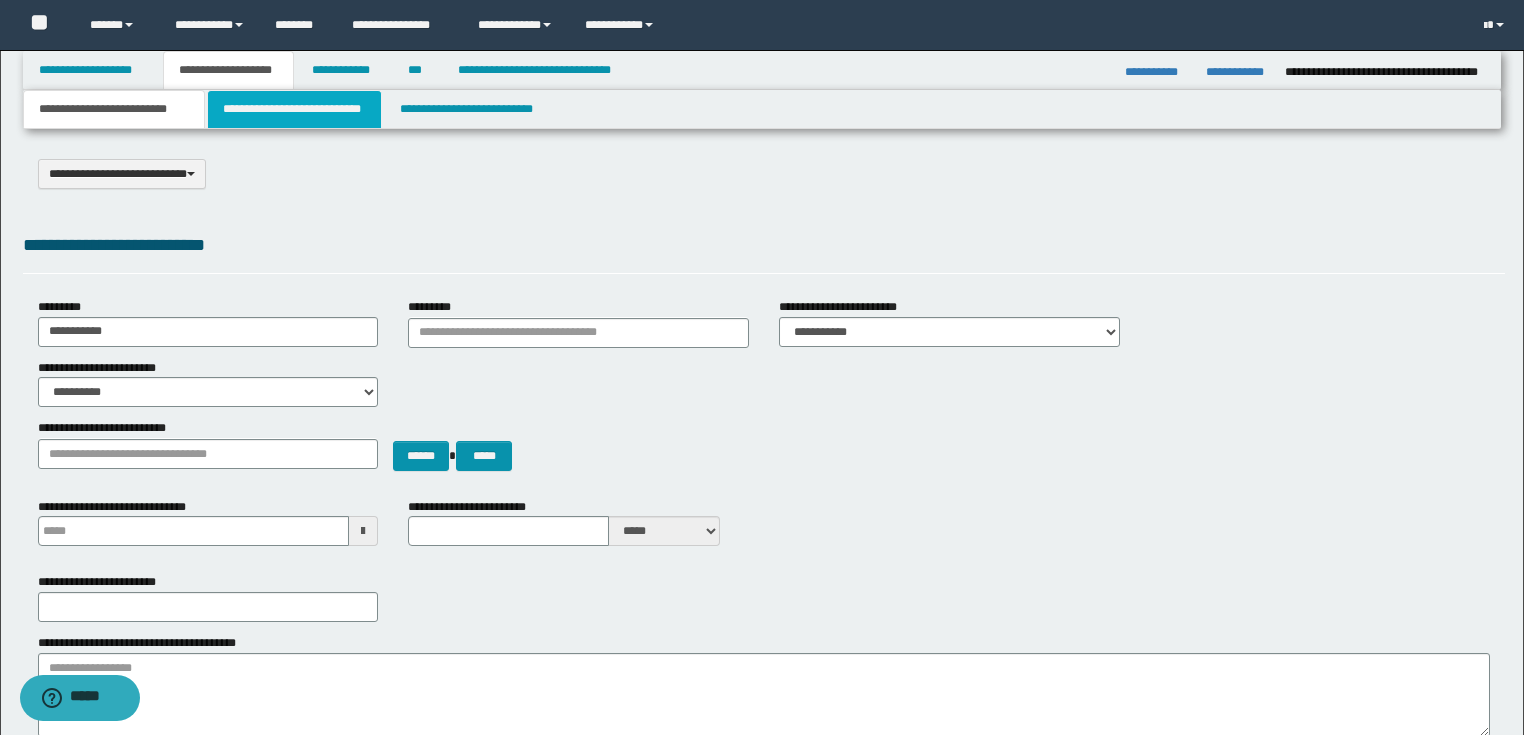 click on "**********" at bounding box center (294, 109) 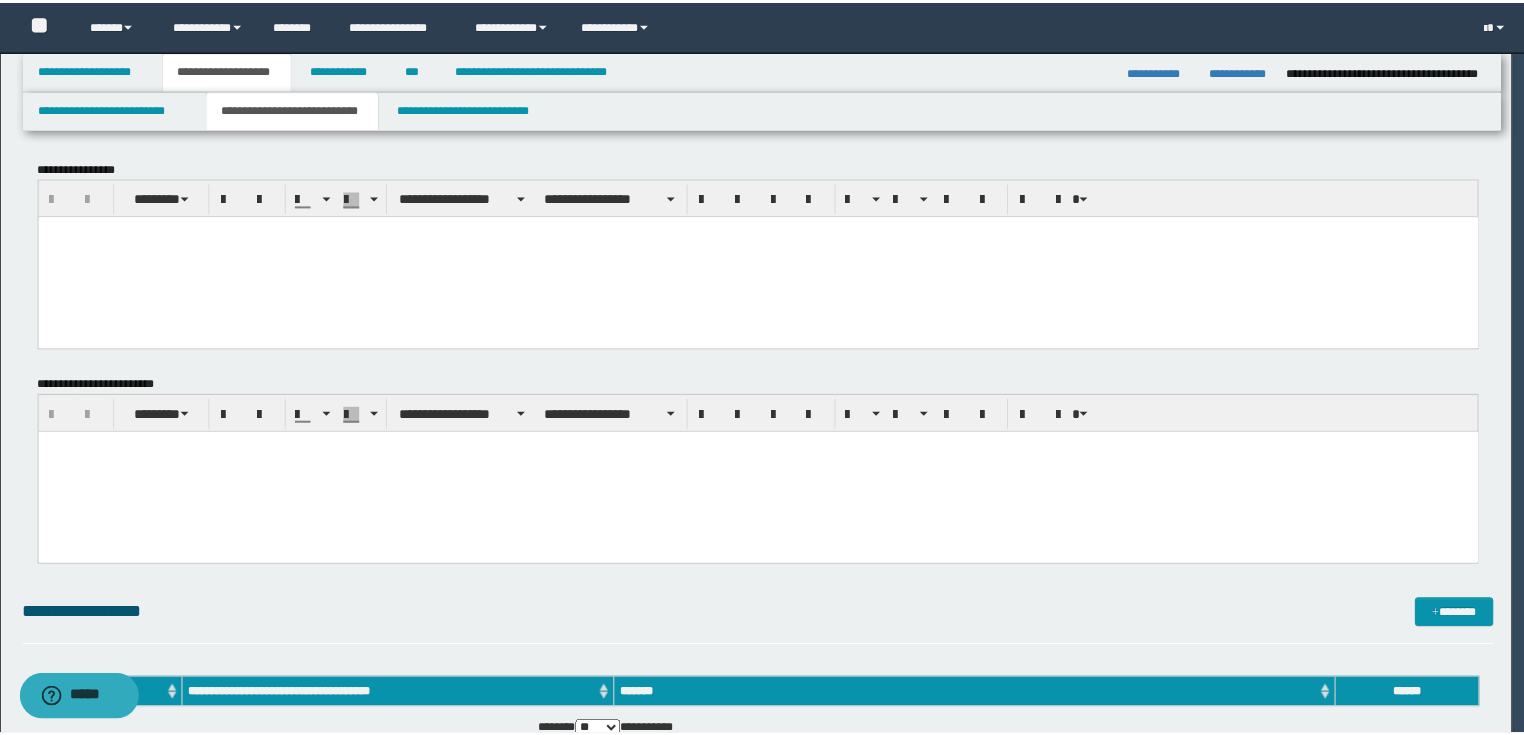 scroll, scrollTop: 0, scrollLeft: 0, axis: both 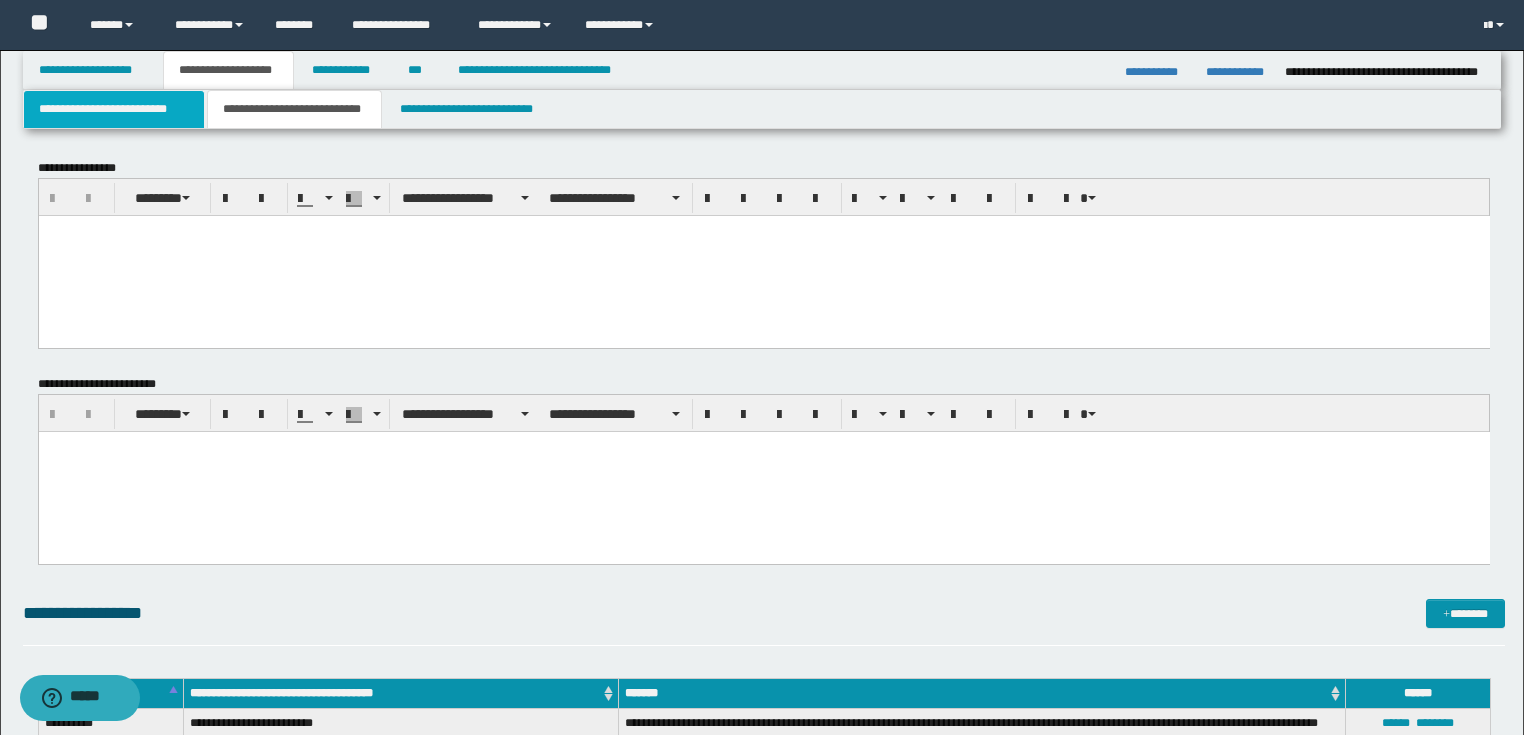 click on "**********" at bounding box center [114, 109] 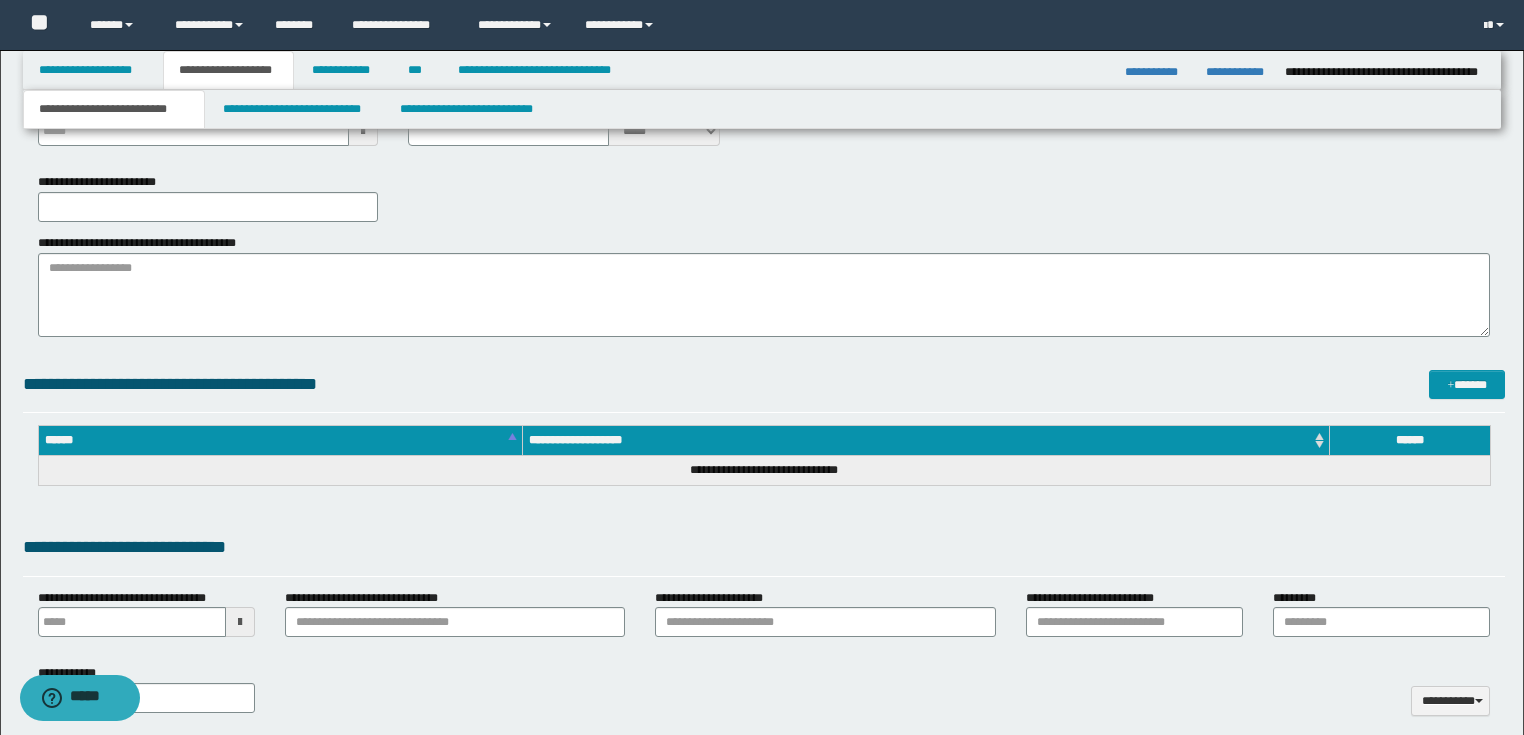 scroll, scrollTop: 640, scrollLeft: 0, axis: vertical 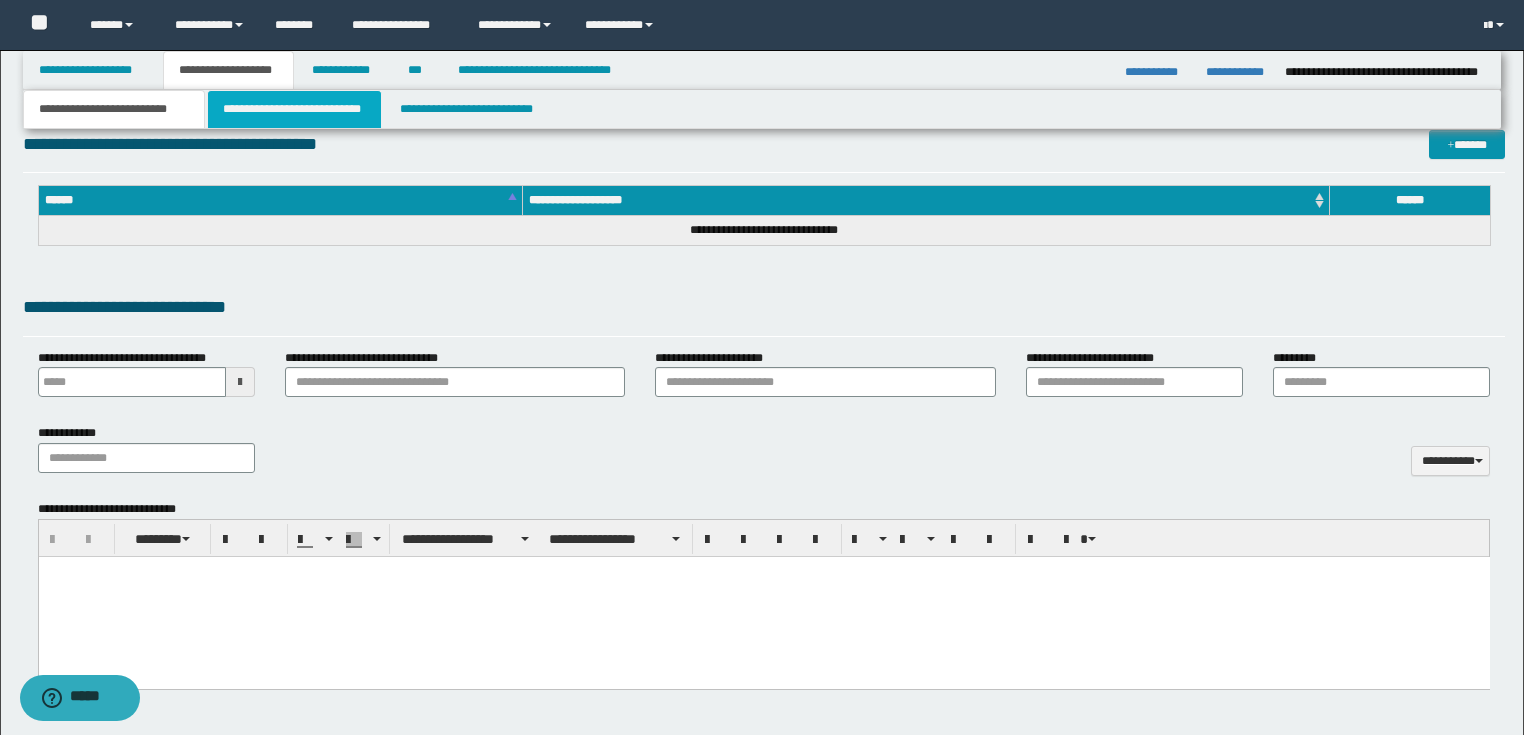 click on "**********" at bounding box center (294, 109) 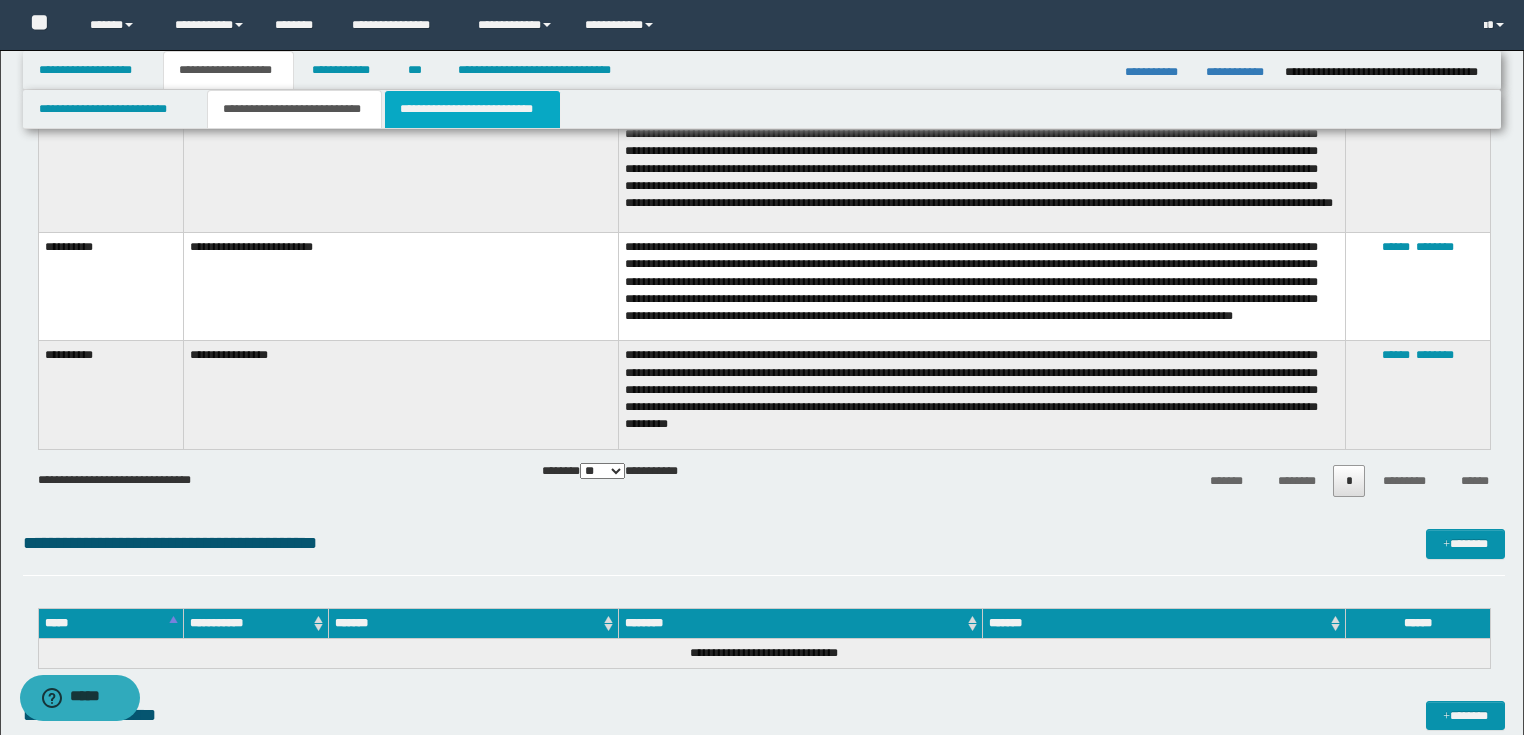 click on "**********" at bounding box center [472, 109] 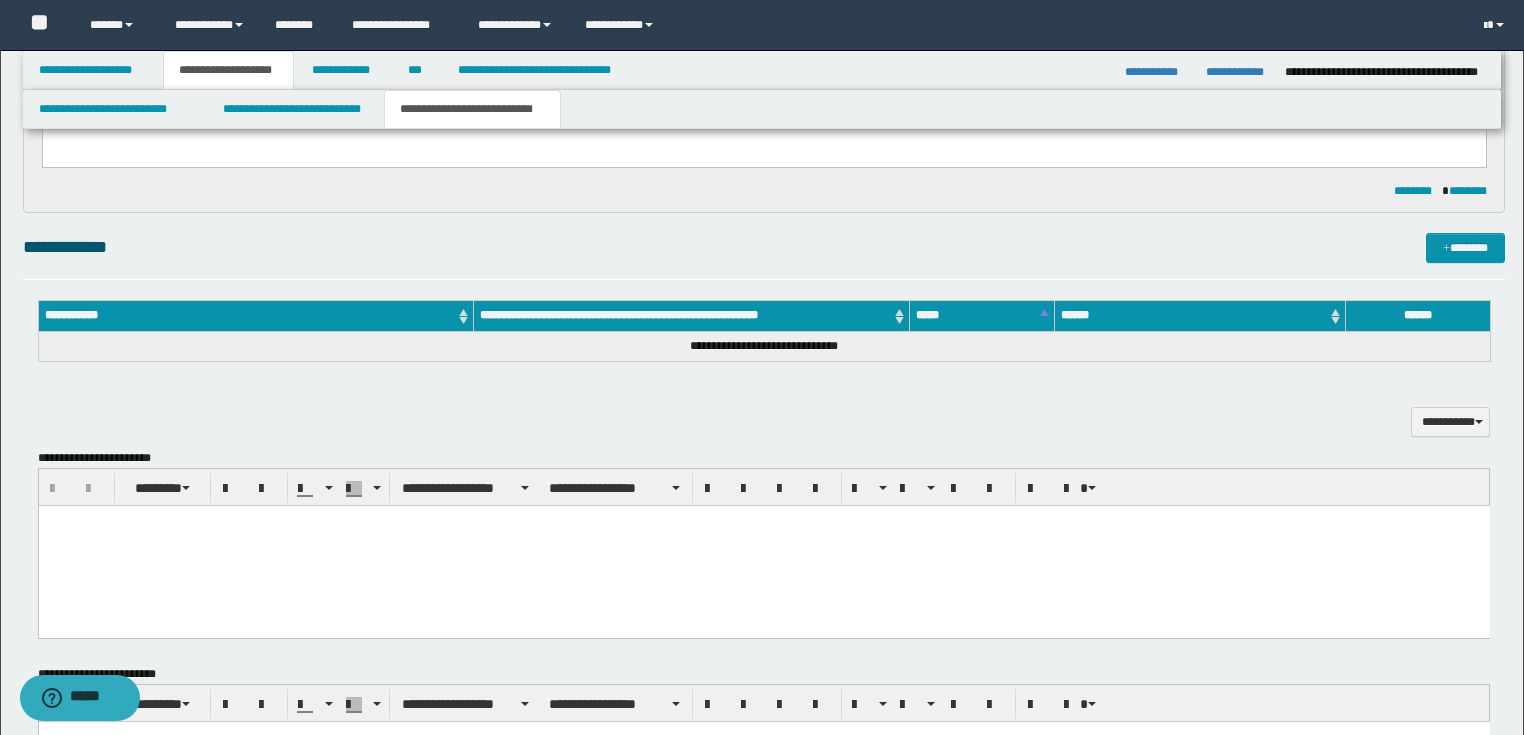 scroll, scrollTop: 640, scrollLeft: 0, axis: vertical 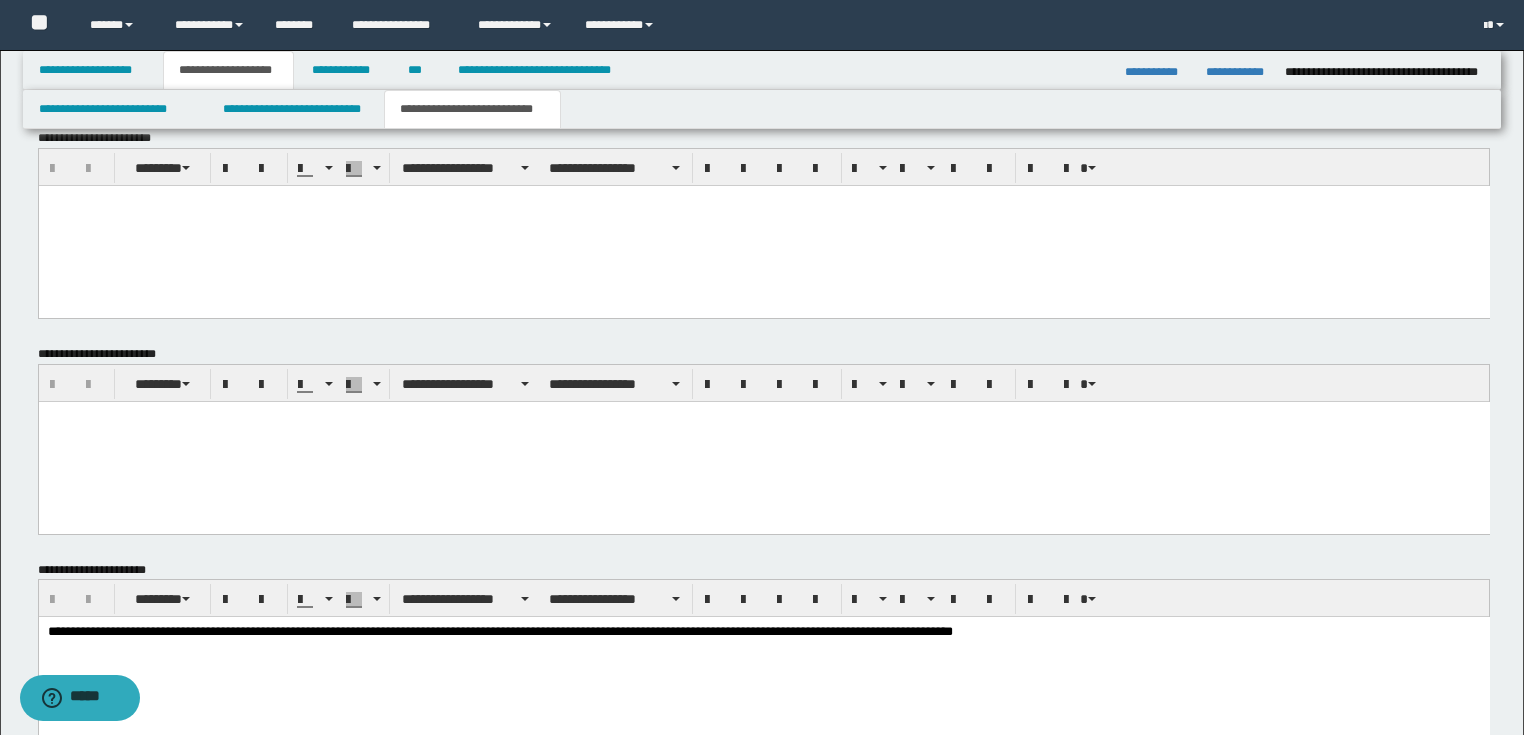 click at bounding box center [763, 441] 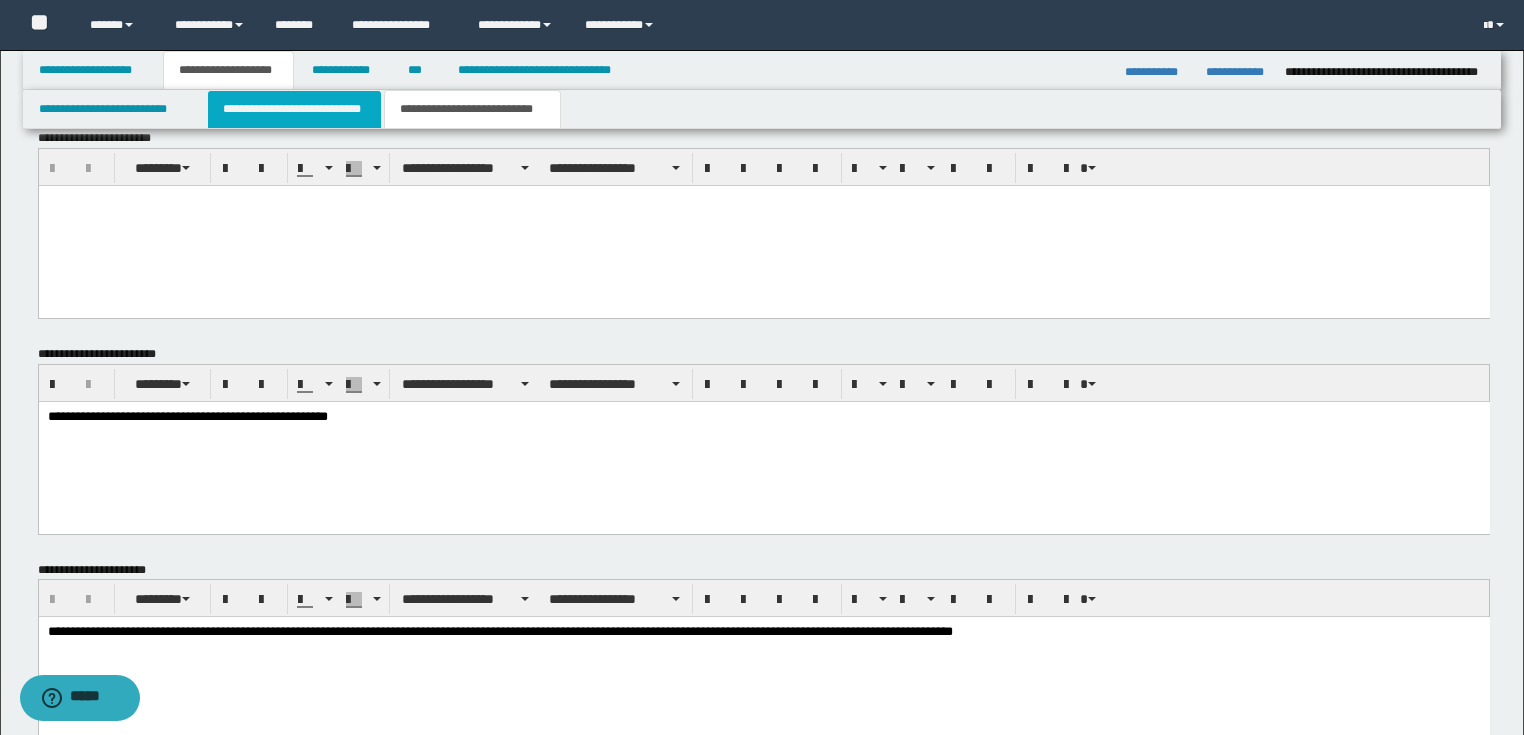 click on "**********" at bounding box center (294, 109) 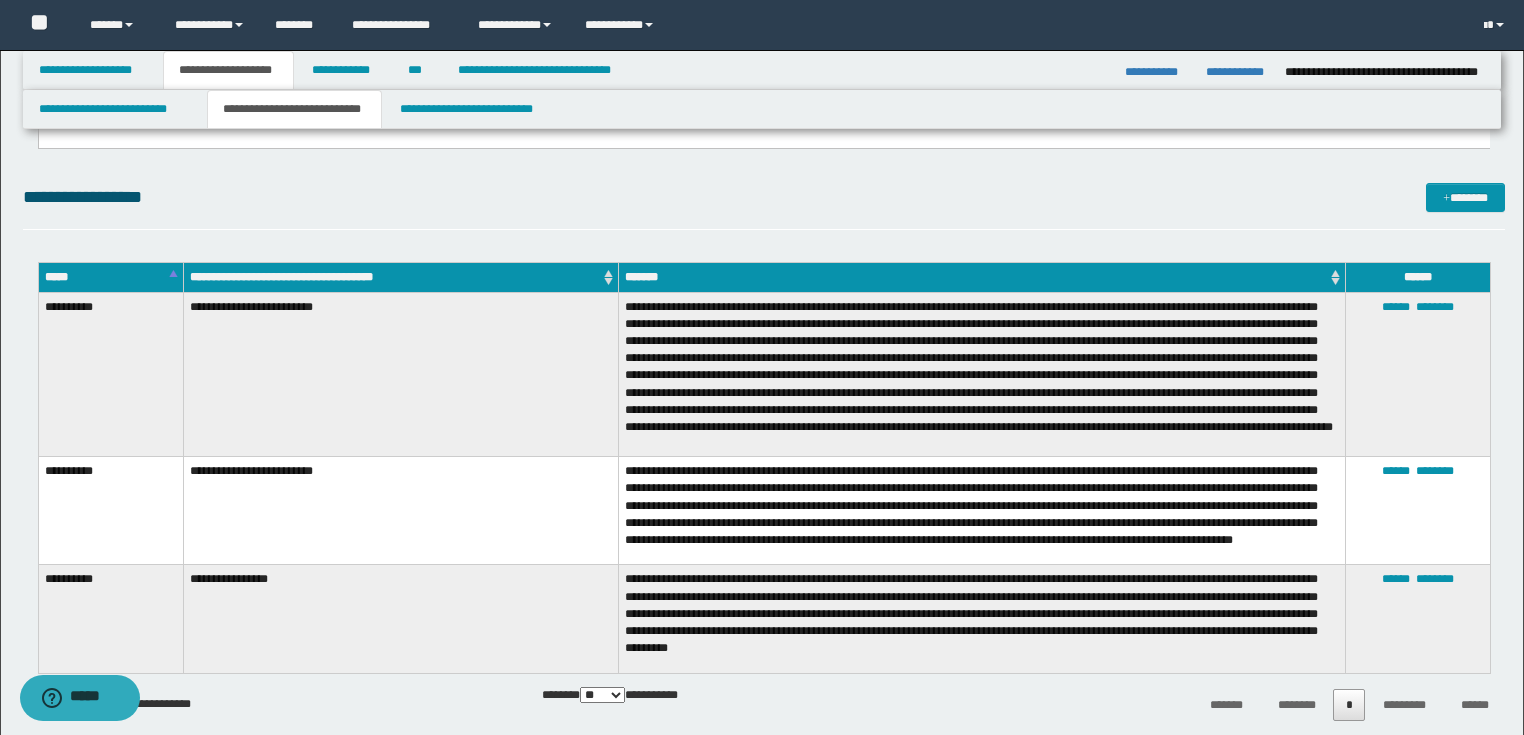 scroll, scrollTop: 240, scrollLeft: 0, axis: vertical 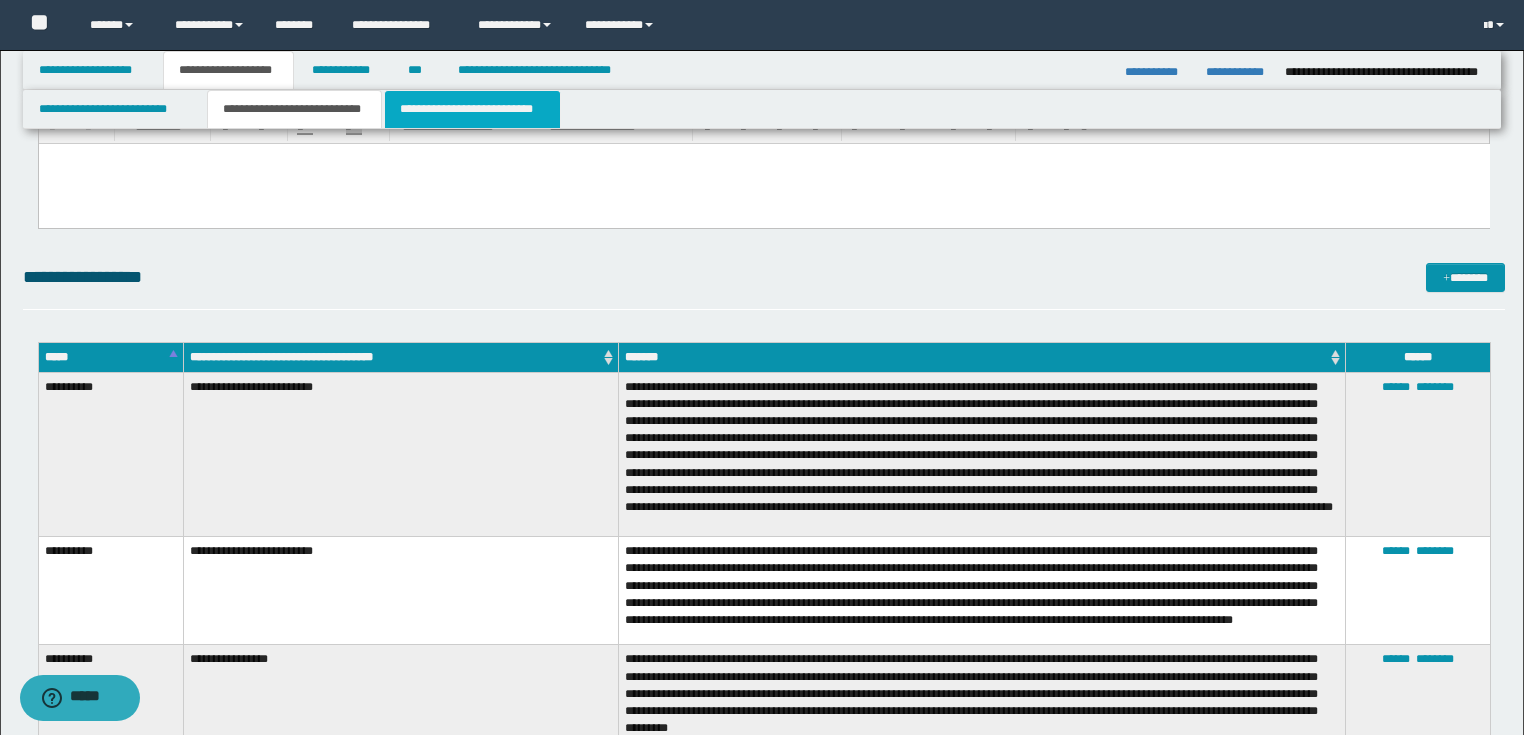 click on "**********" at bounding box center (472, 109) 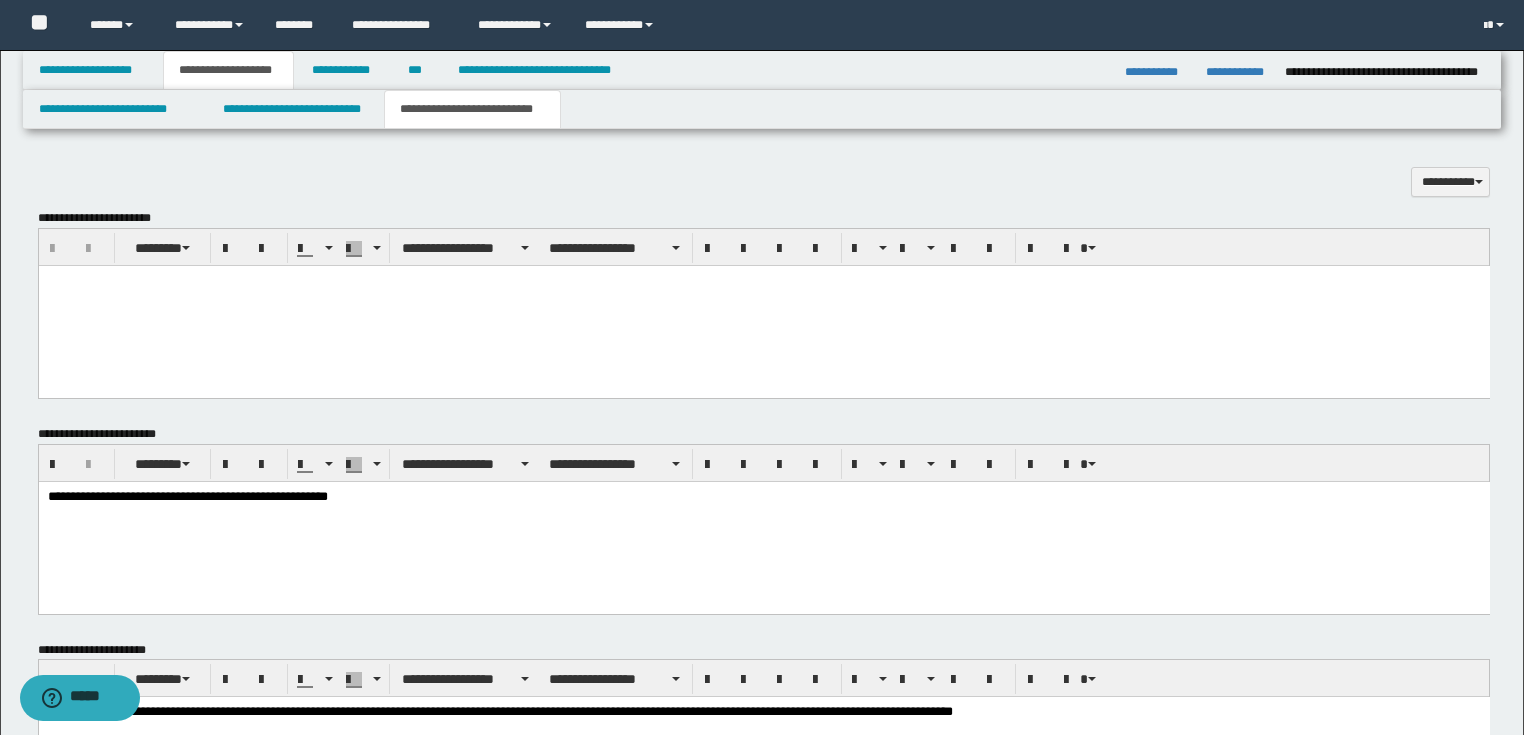 scroll, scrollTop: 728, scrollLeft: 0, axis: vertical 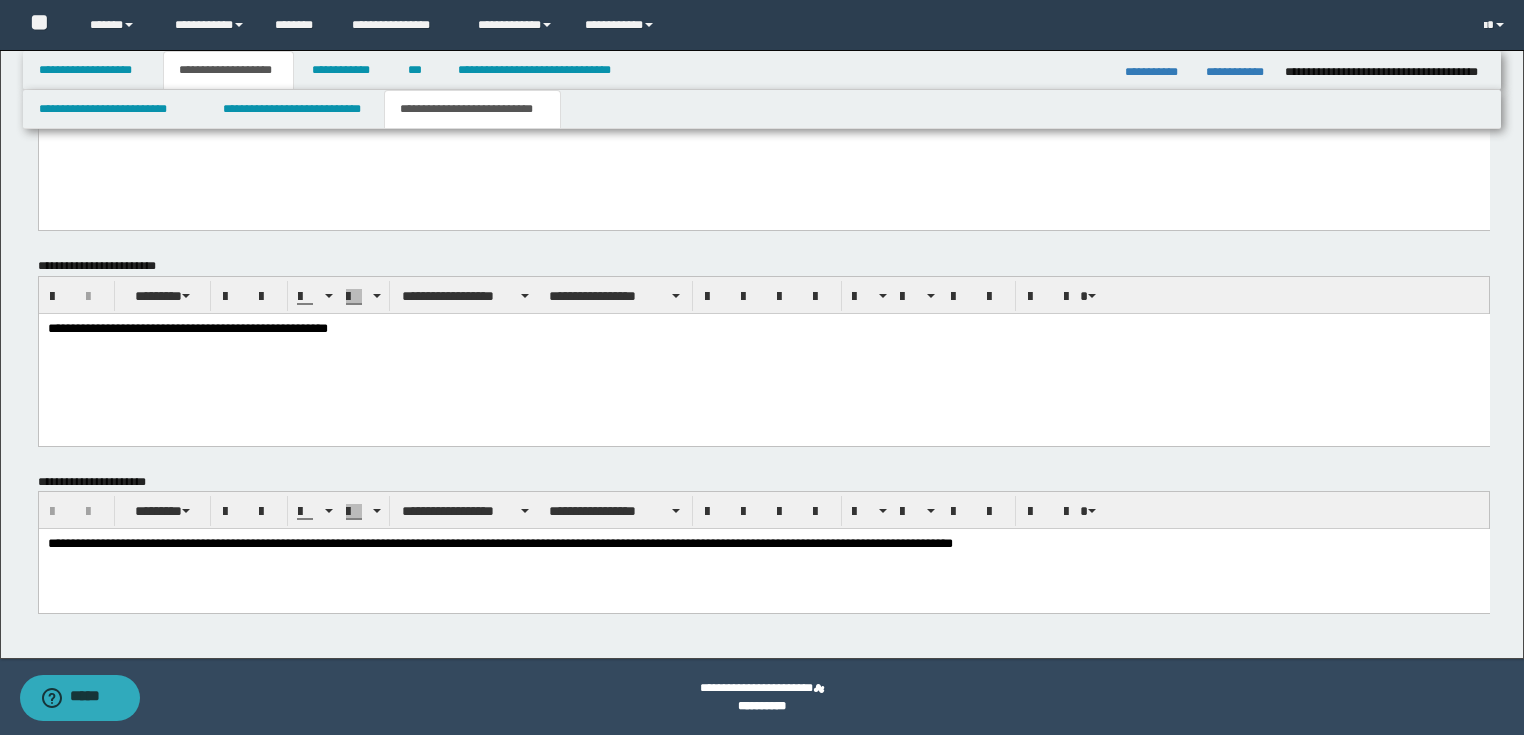 click on "**********" at bounding box center (763, 354) 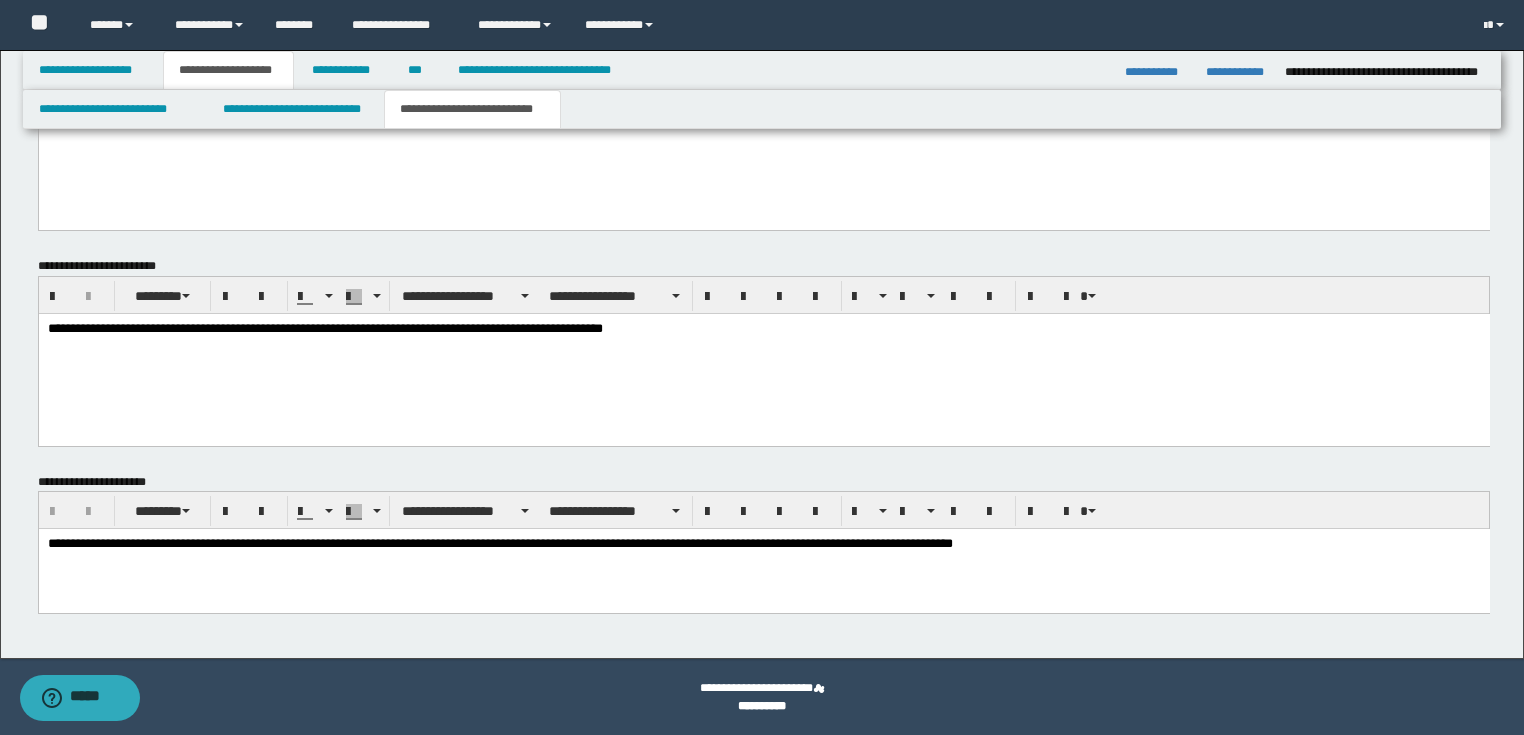 click on "**********" at bounding box center (763, 329) 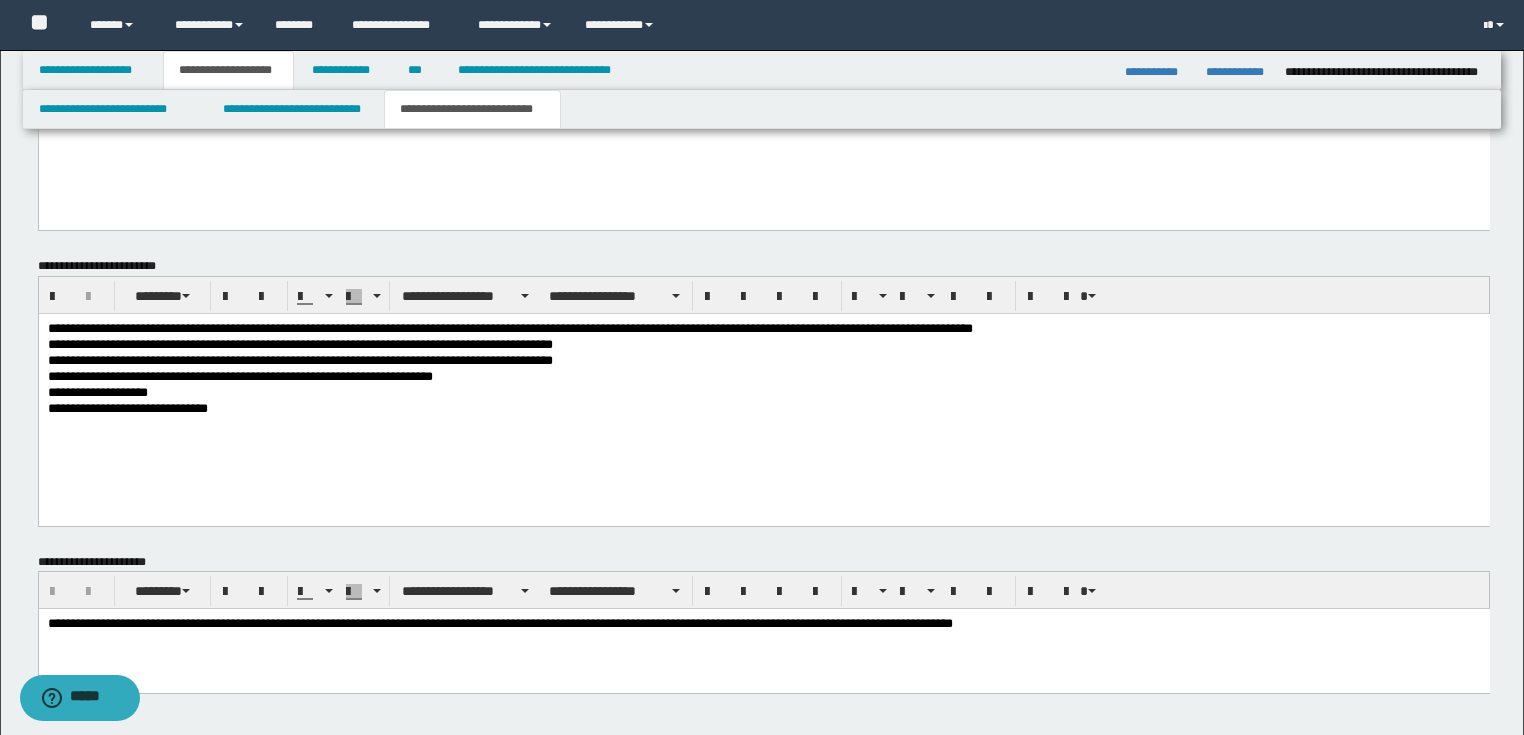 click on "**********" at bounding box center [763, 377] 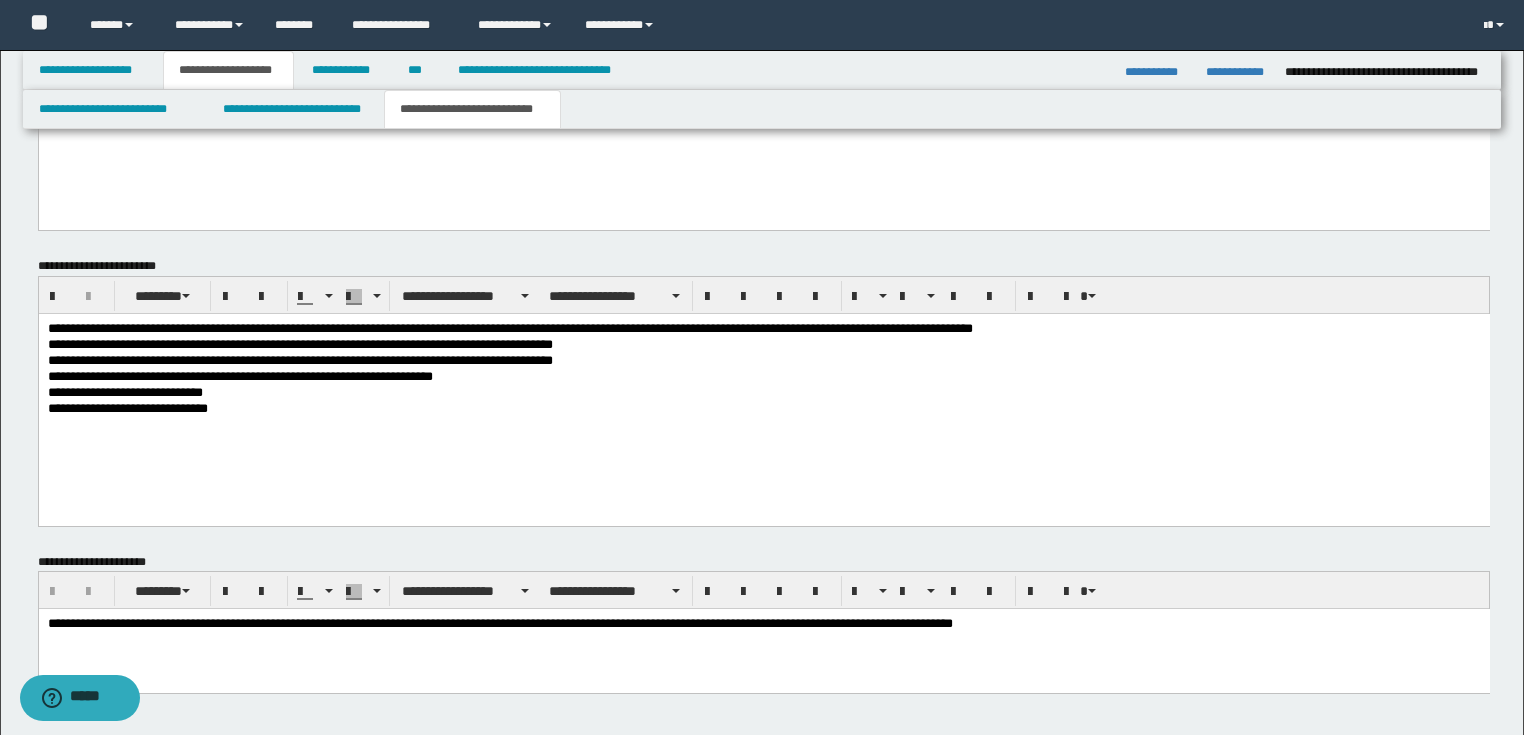 click on "**********" at bounding box center [763, 409] 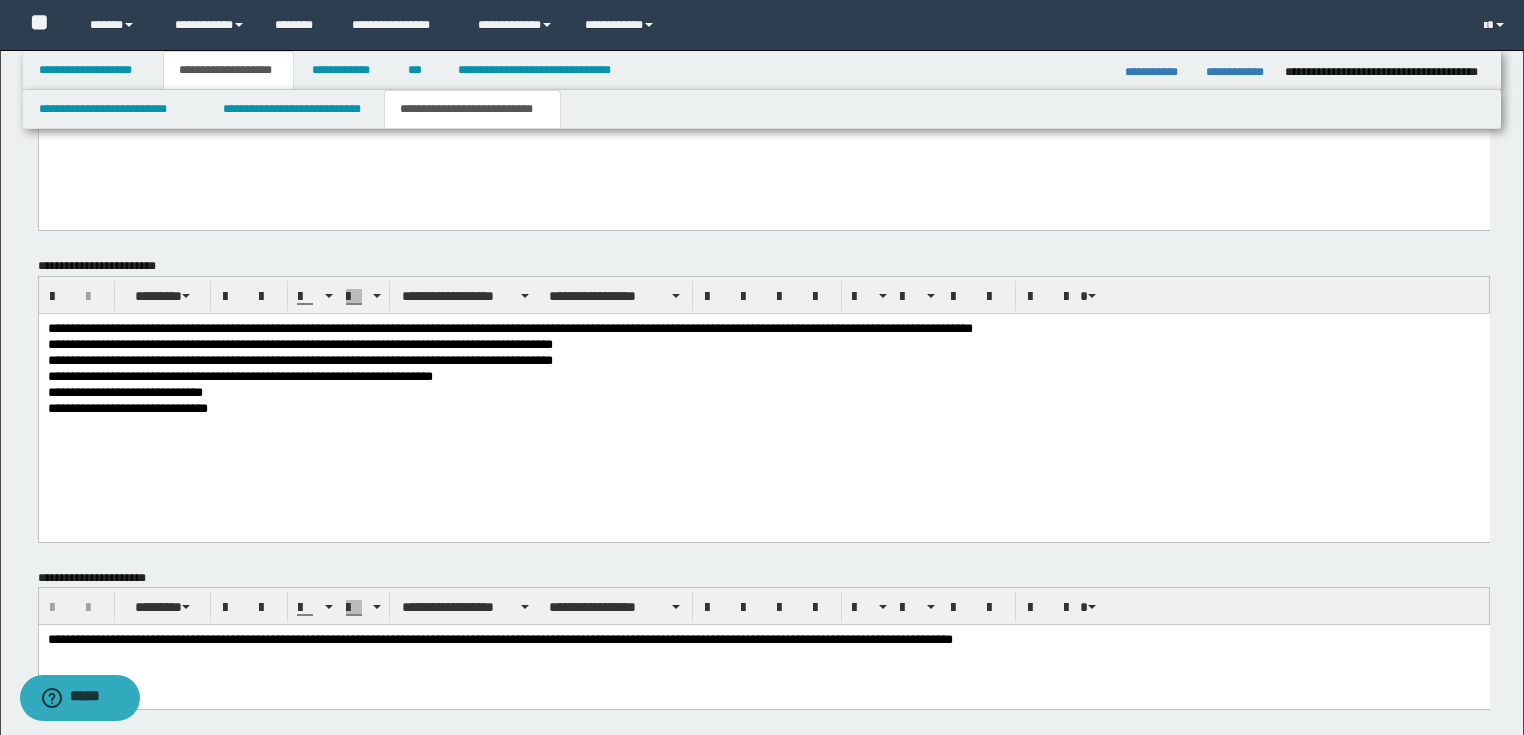 click on "**********" at bounding box center [763, 409] 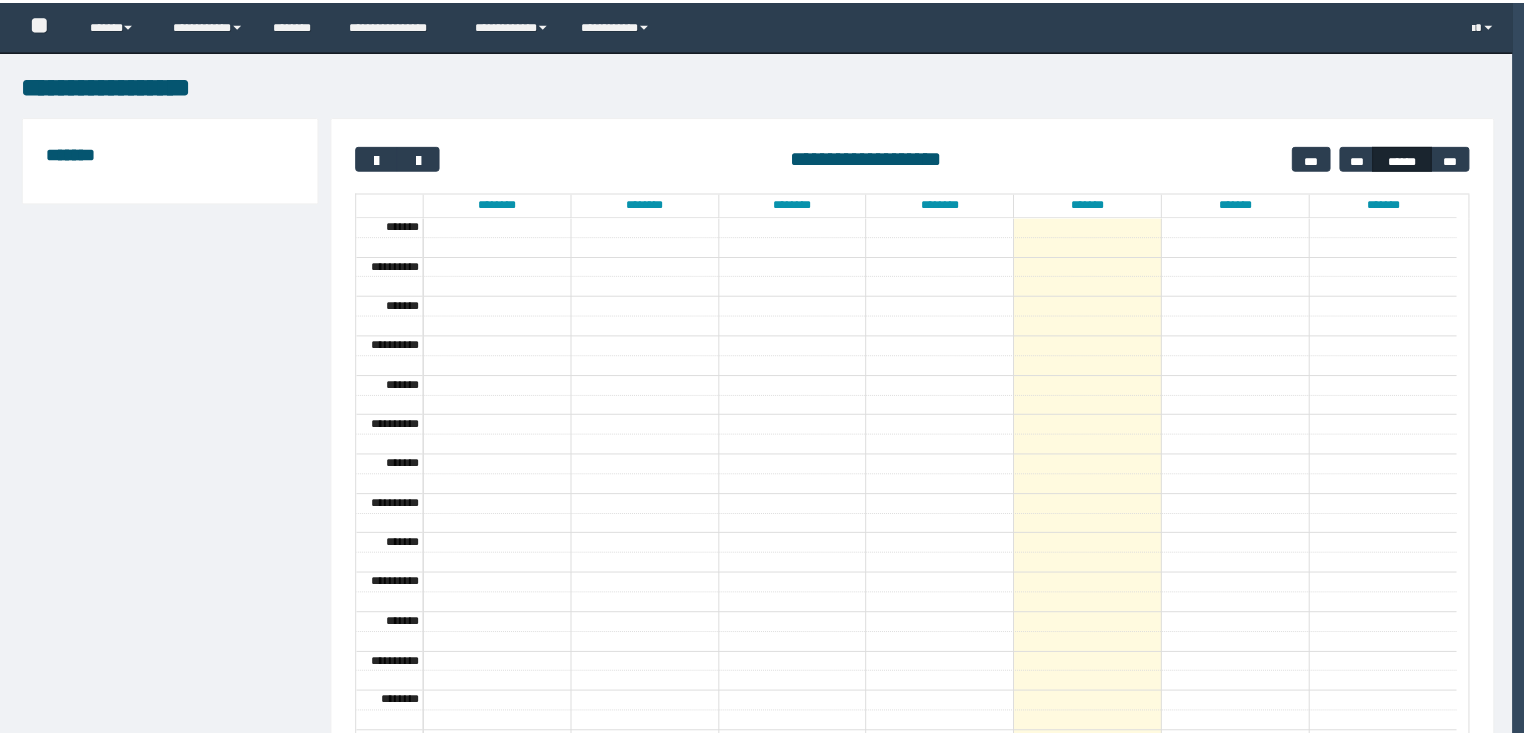 scroll, scrollTop: 0, scrollLeft: 0, axis: both 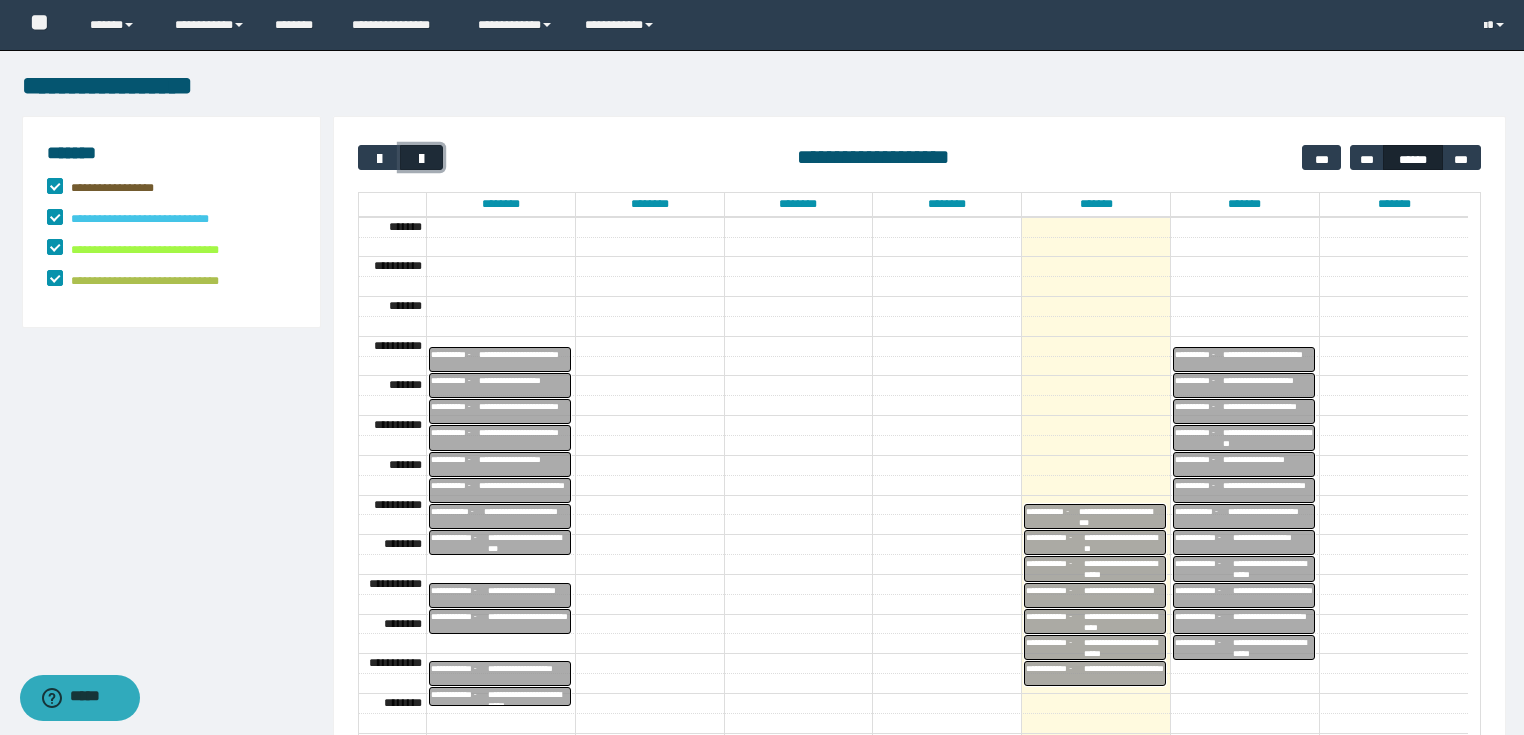 click at bounding box center (422, 159) 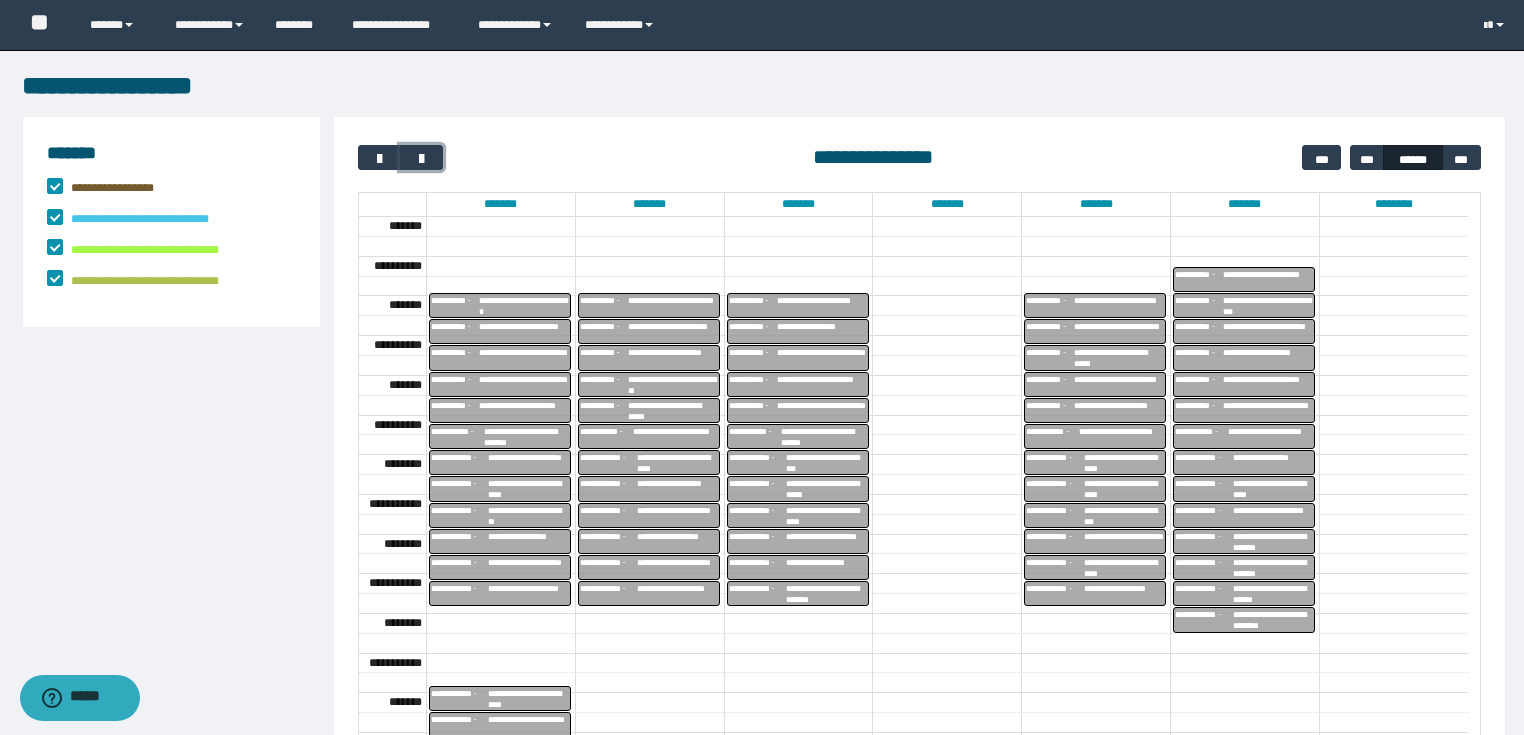 scroll, scrollTop: 398, scrollLeft: 0, axis: vertical 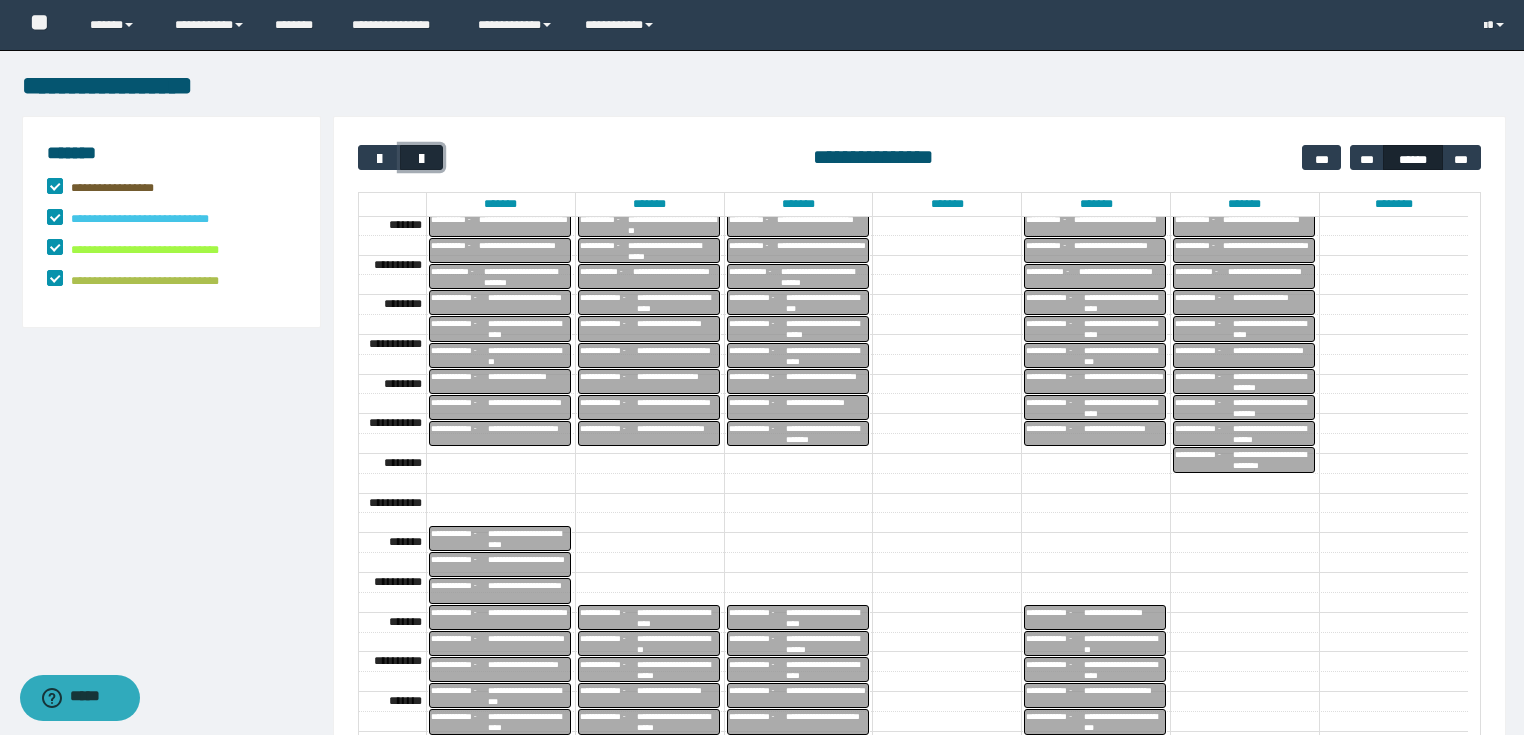 click at bounding box center [422, 159] 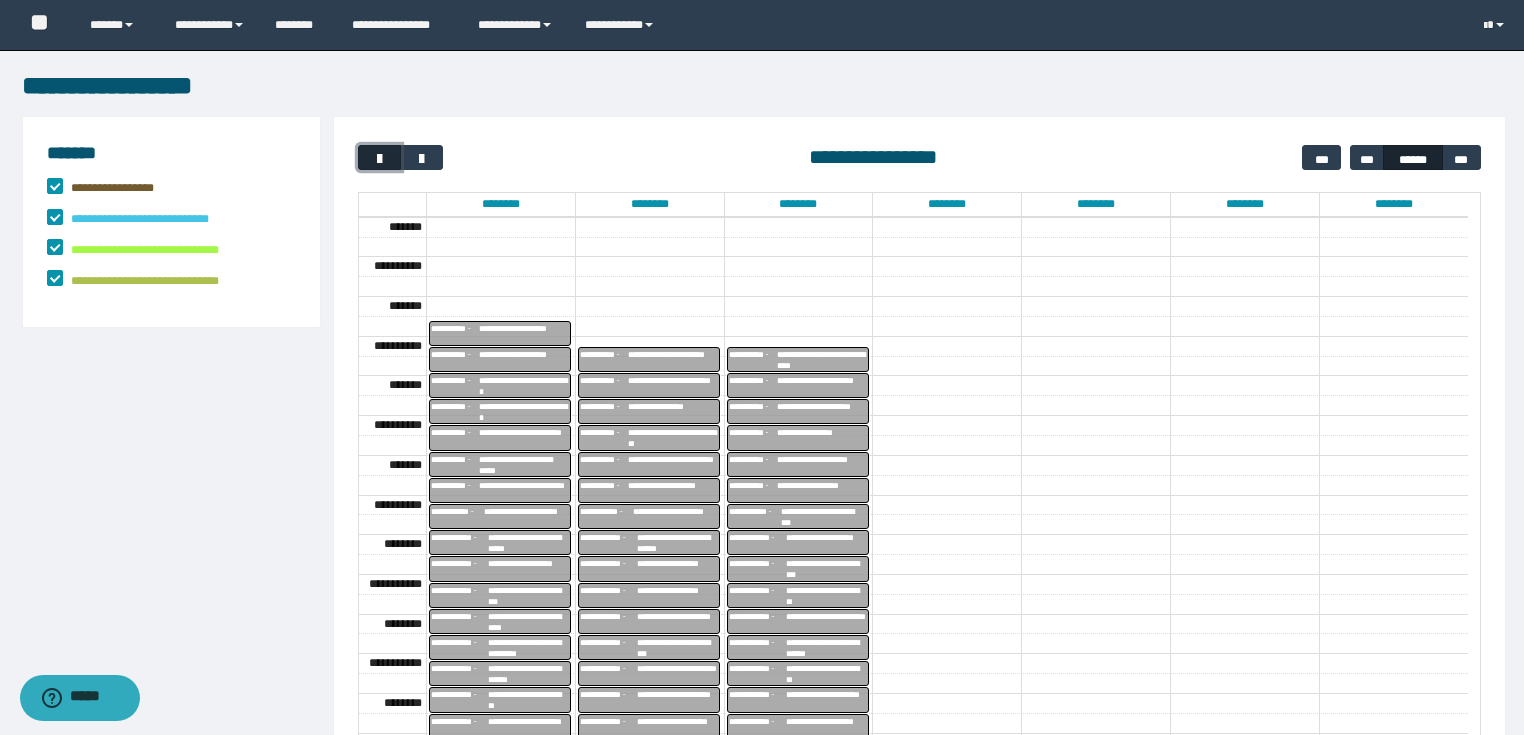click at bounding box center [380, 159] 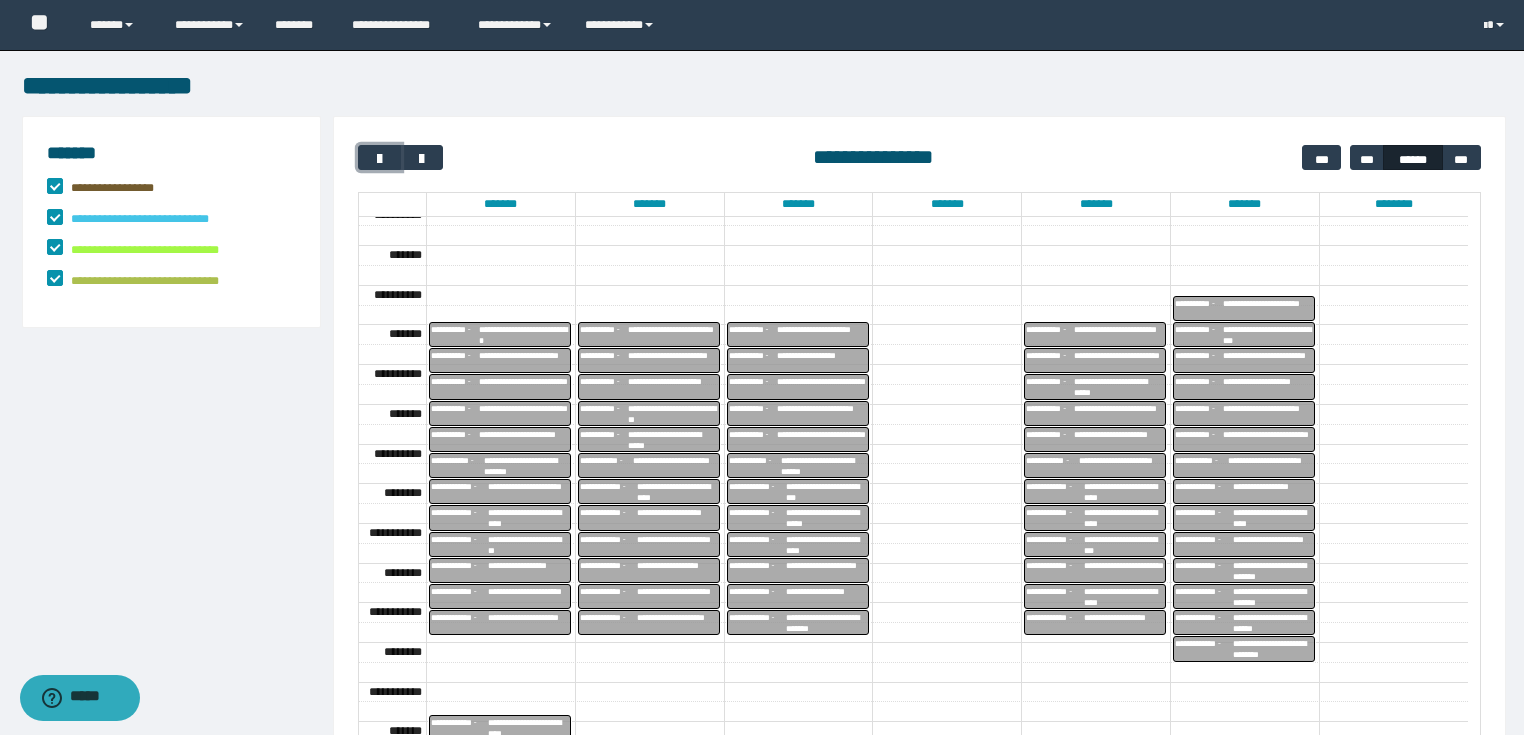 scroll, scrollTop: 449, scrollLeft: 0, axis: vertical 